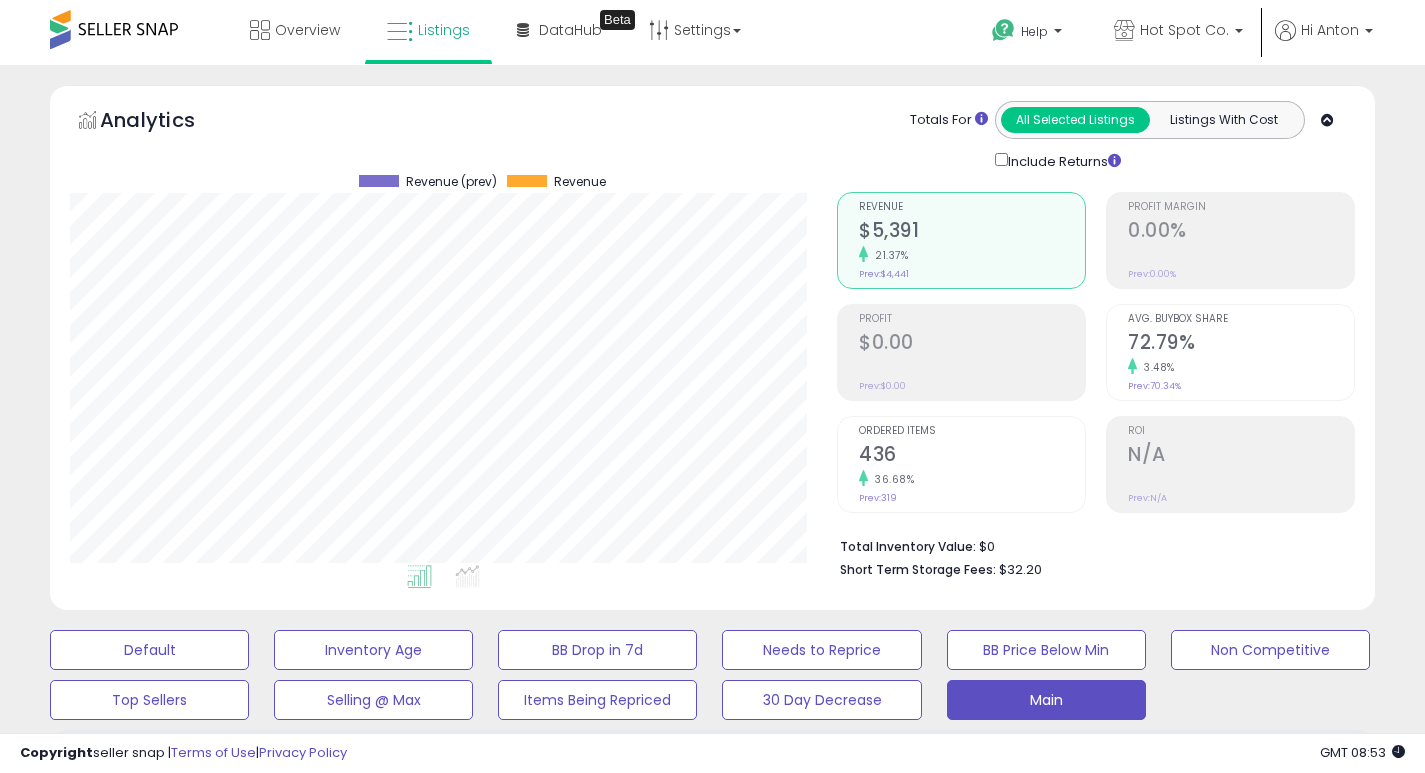 select on "**" 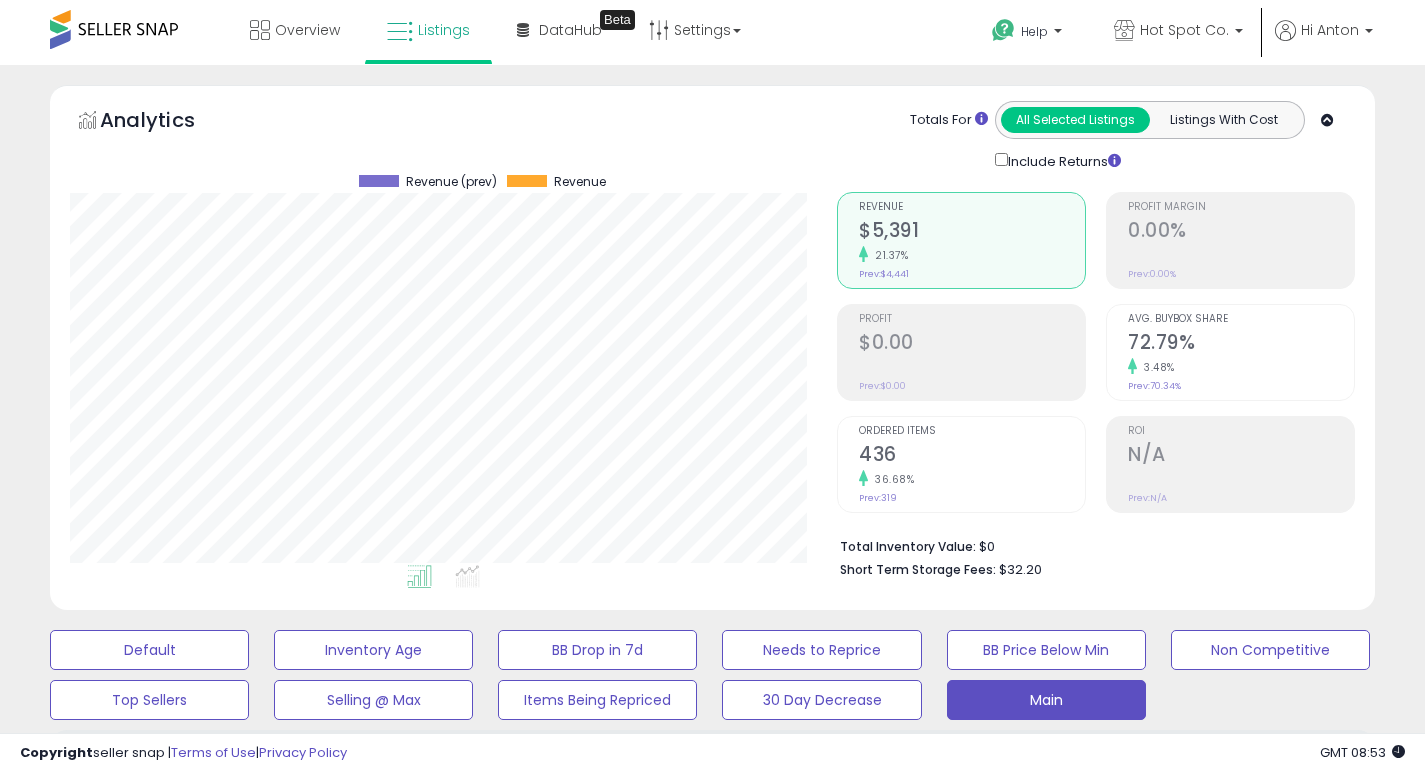 scroll, scrollTop: 0, scrollLeft: 0, axis: both 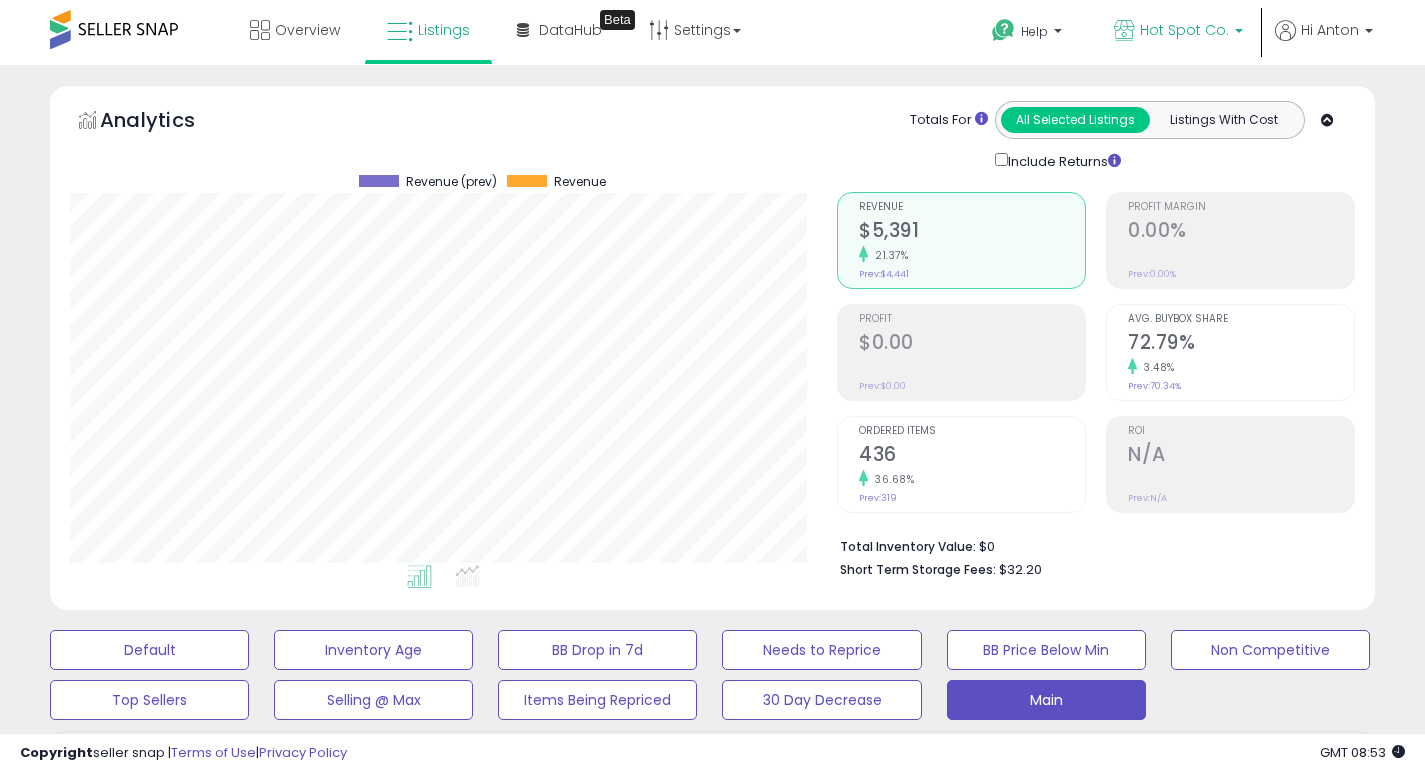 click on "Hot Spot Co." at bounding box center [1178, 32] 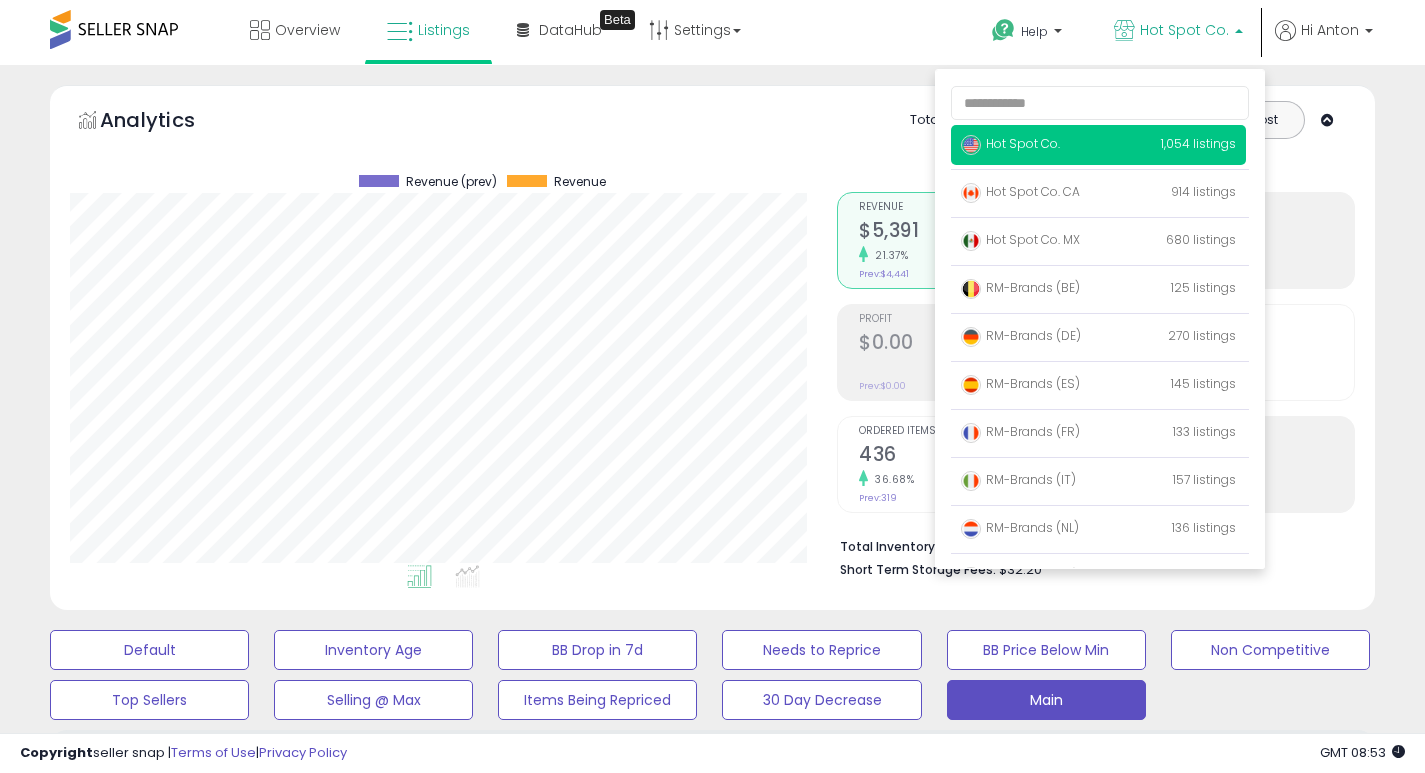 scroll, scrollTop: 999590, scrollLeft: 999233, axis: both 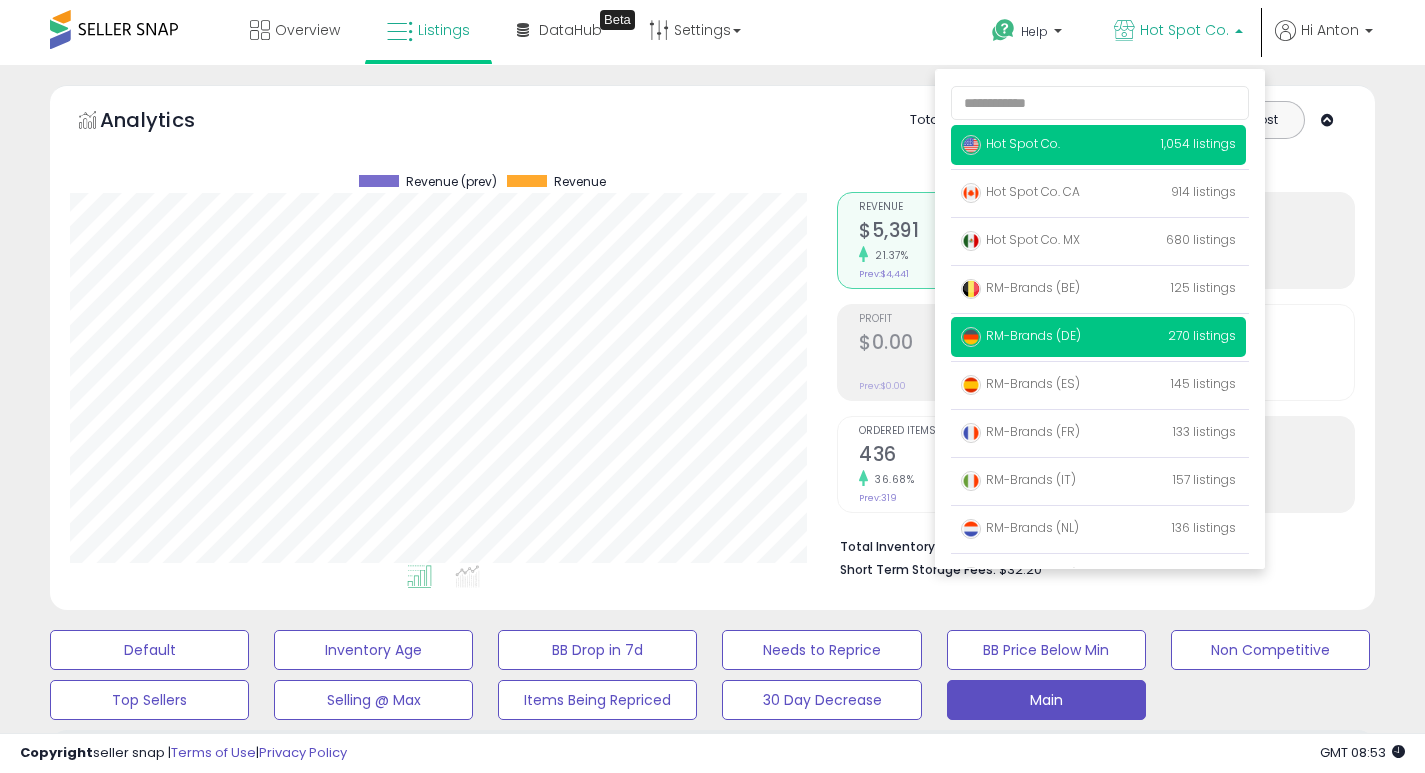 click on "RM-Brands (DE)" at bounding box center (1021, 335) 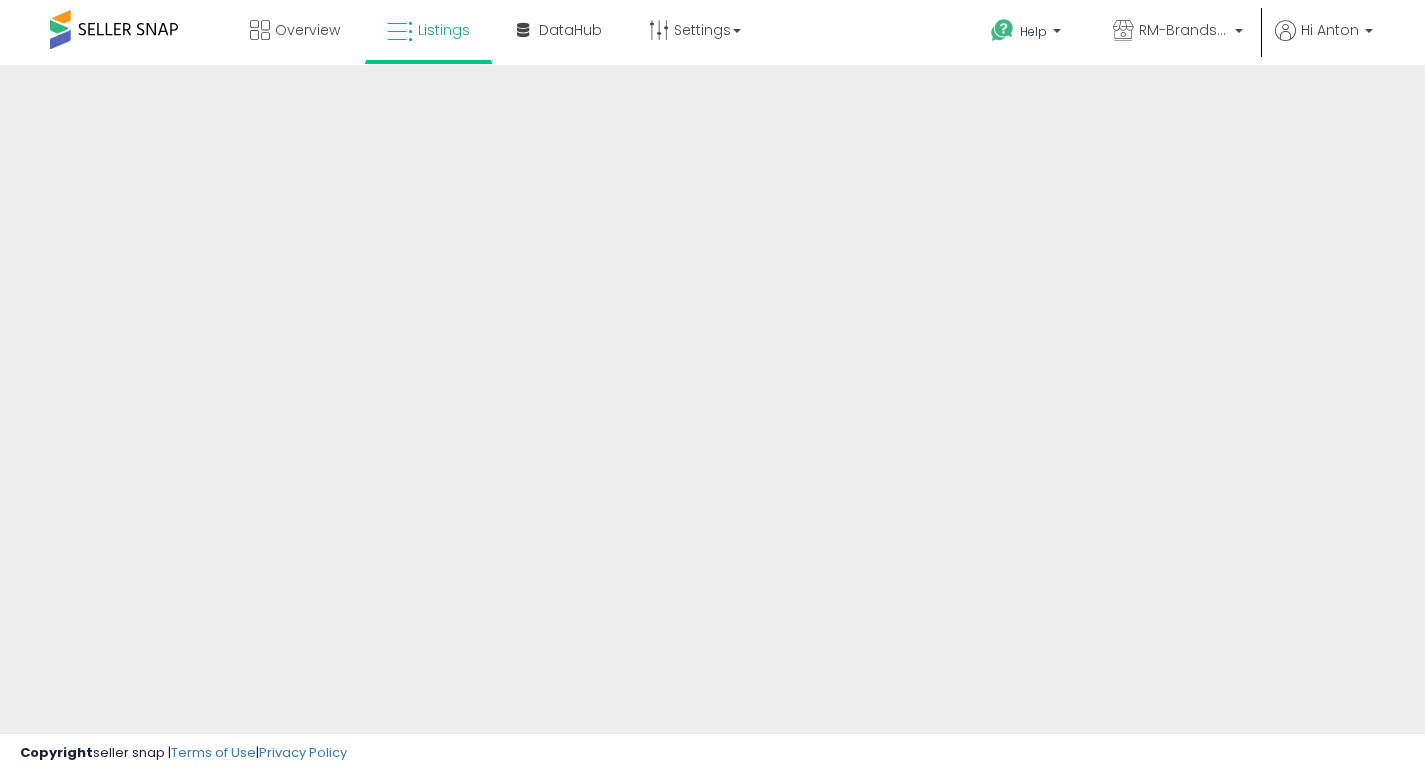 scroll, scrollTop: 0, scrollLeft: 0, axis: both 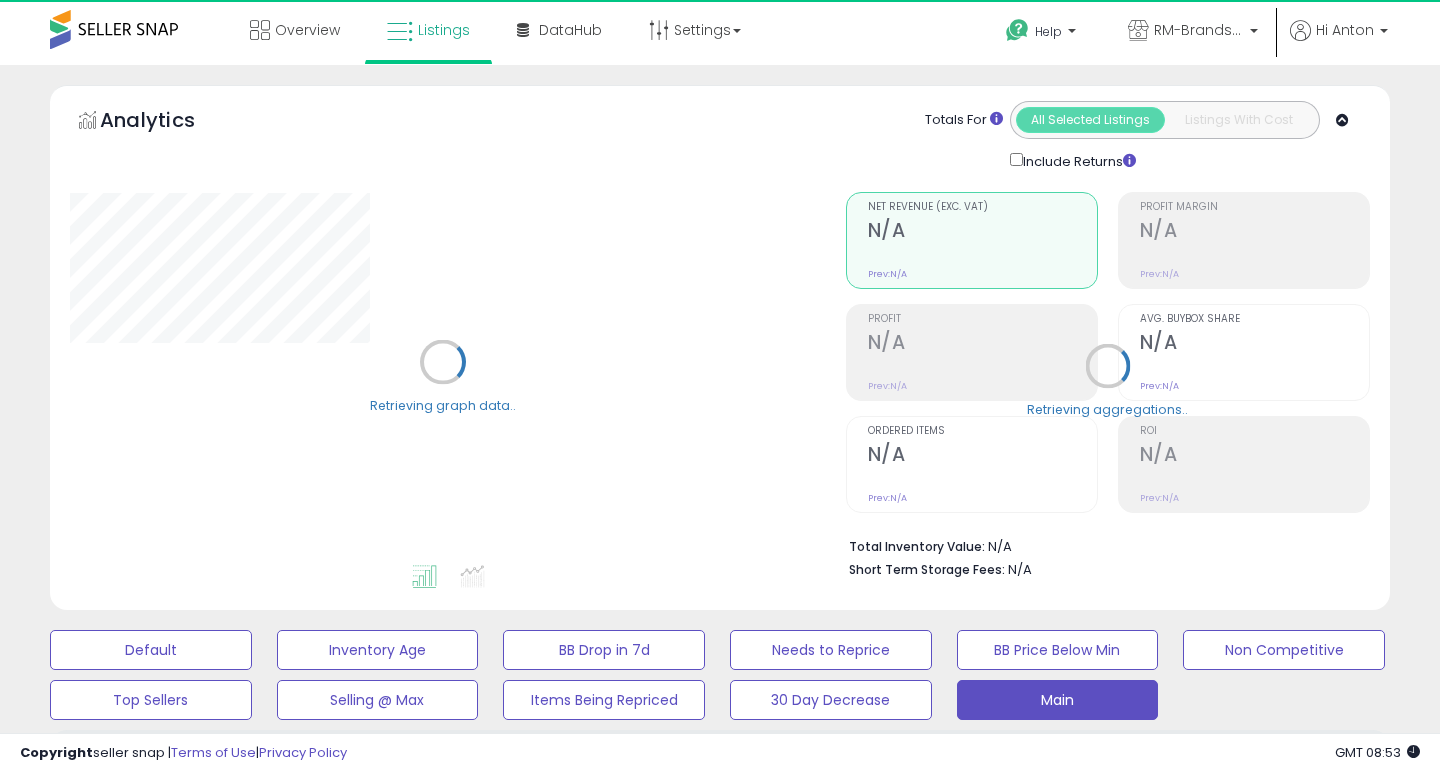 select on "**" 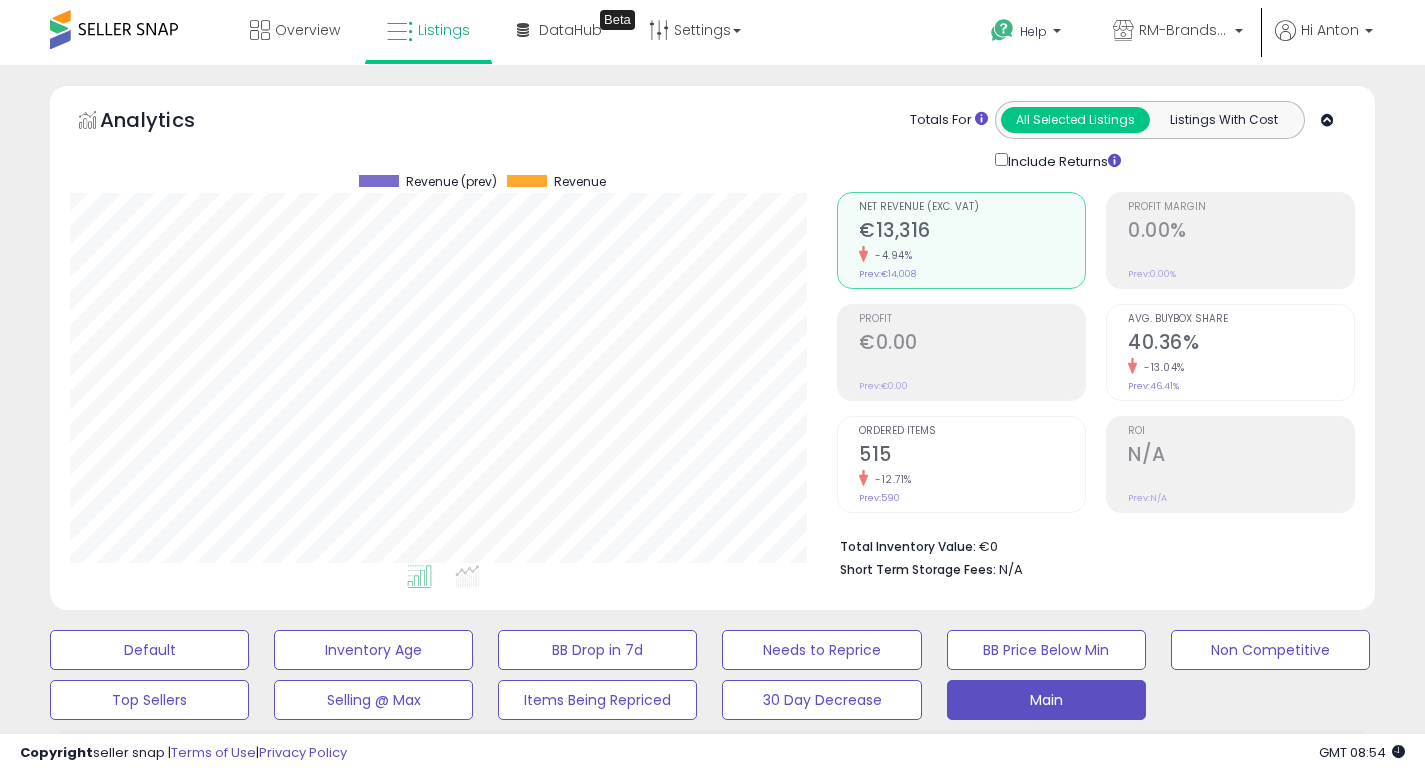 scroll, scrollTop: 999590, scrollLeft: 999233, axis: both 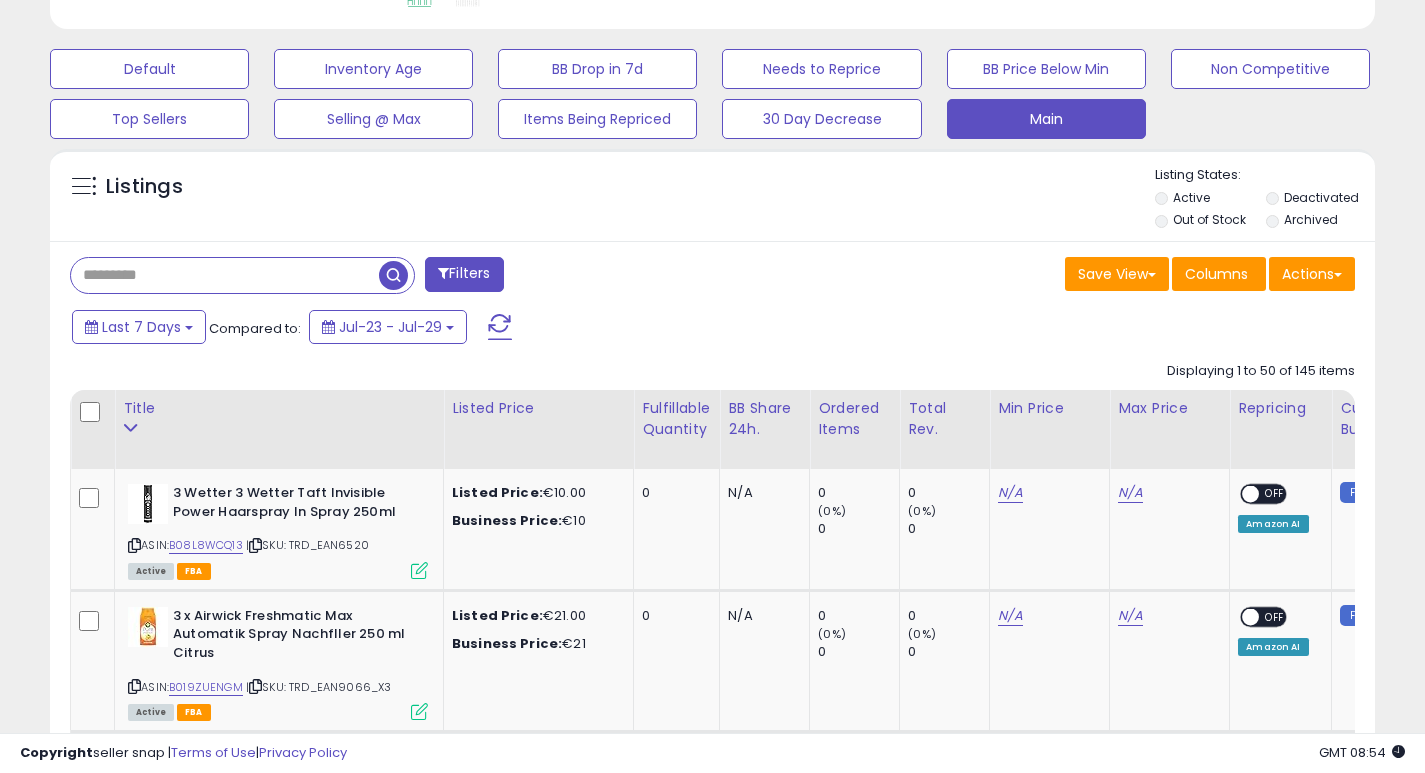 click at bounding box center (225, 275) 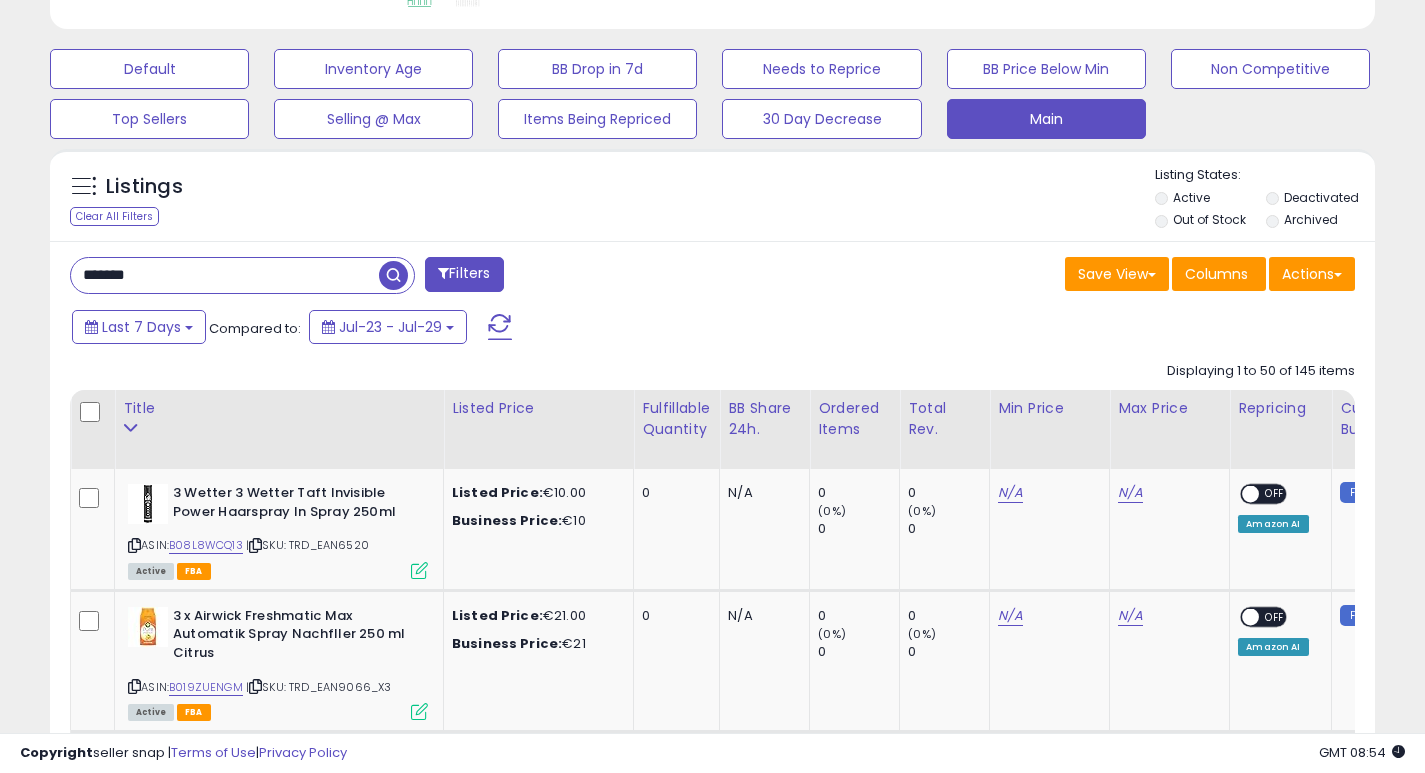 type on "*******" 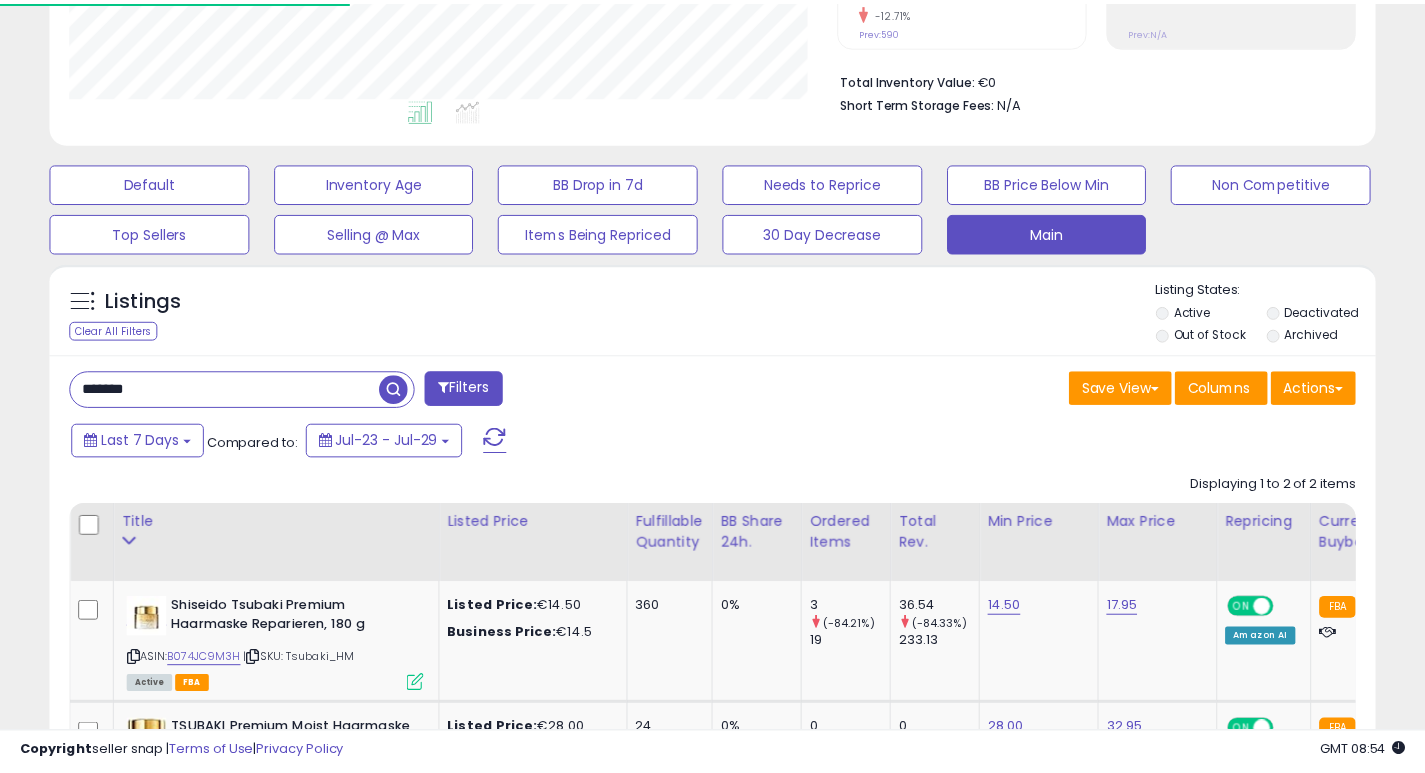 scroll, scrollTop: 999590, scrollLeft: 999233, axis: both 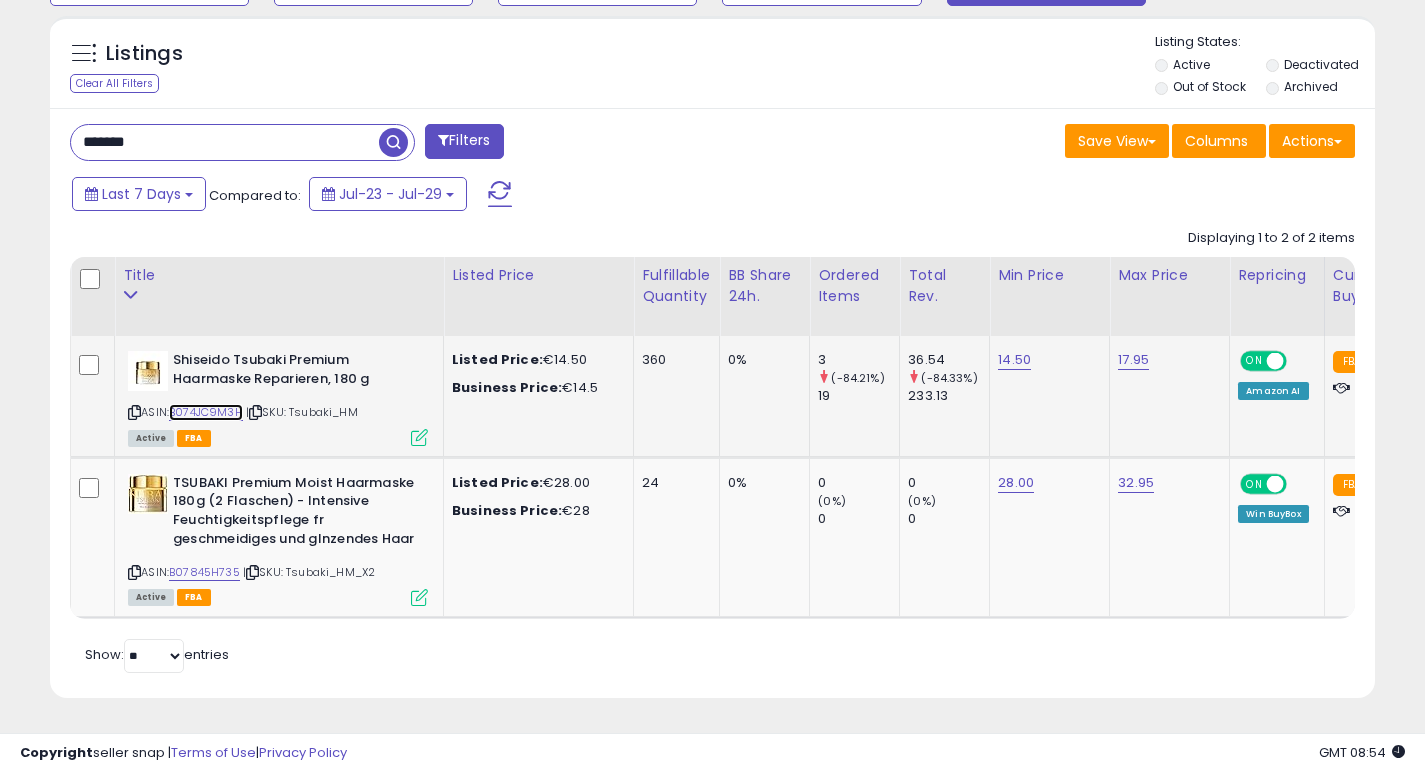 click on "B074JC9M3H" at bounding box center [206, 412] 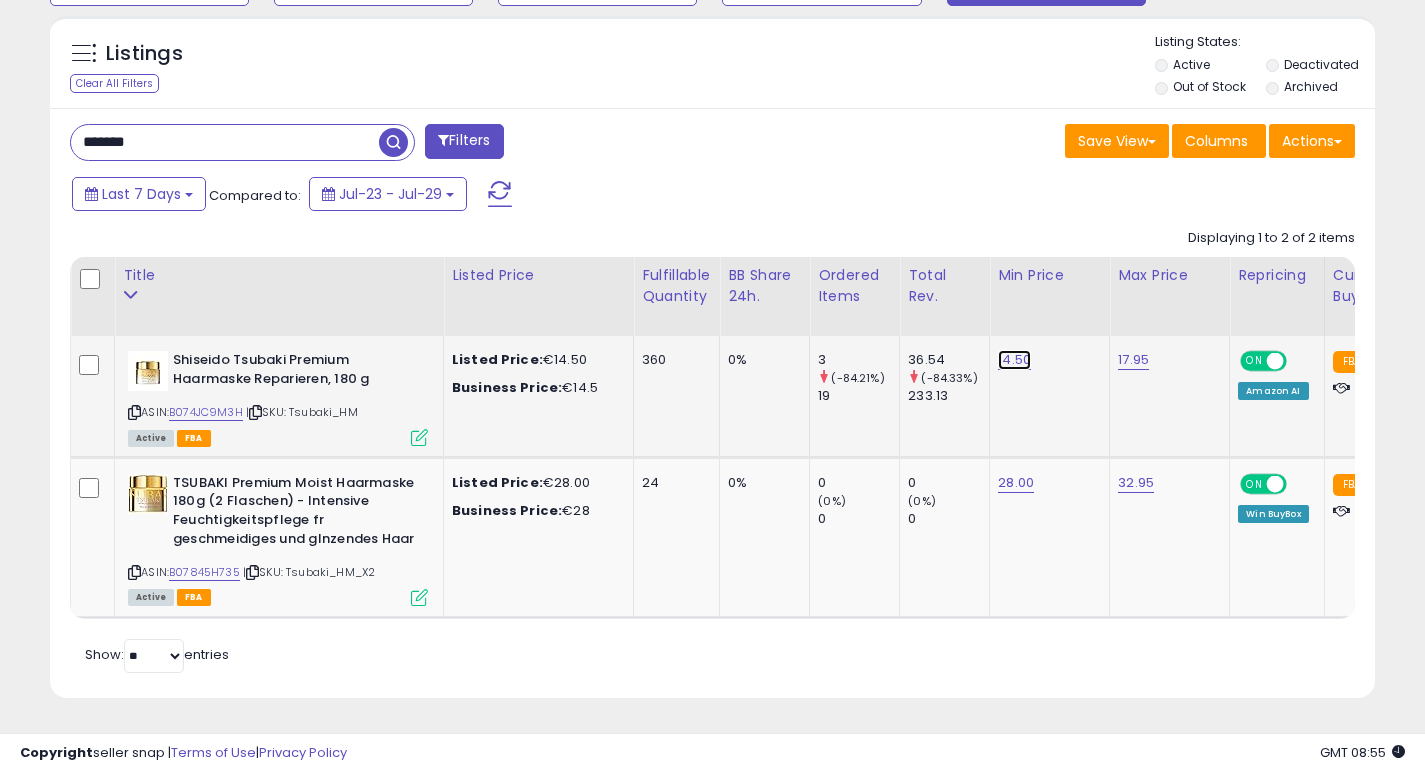 click on "14.50" at bounding box center (1014, 360) 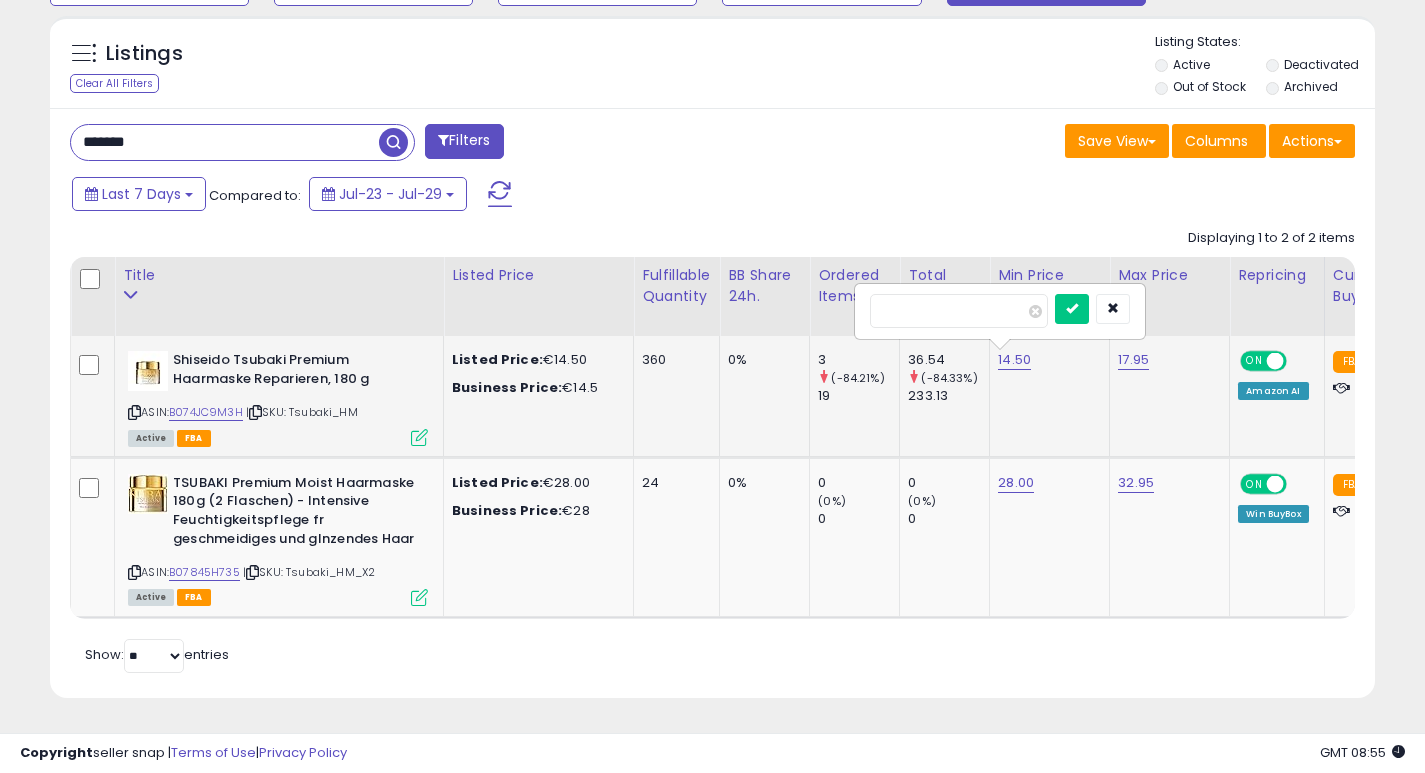 type on "****" 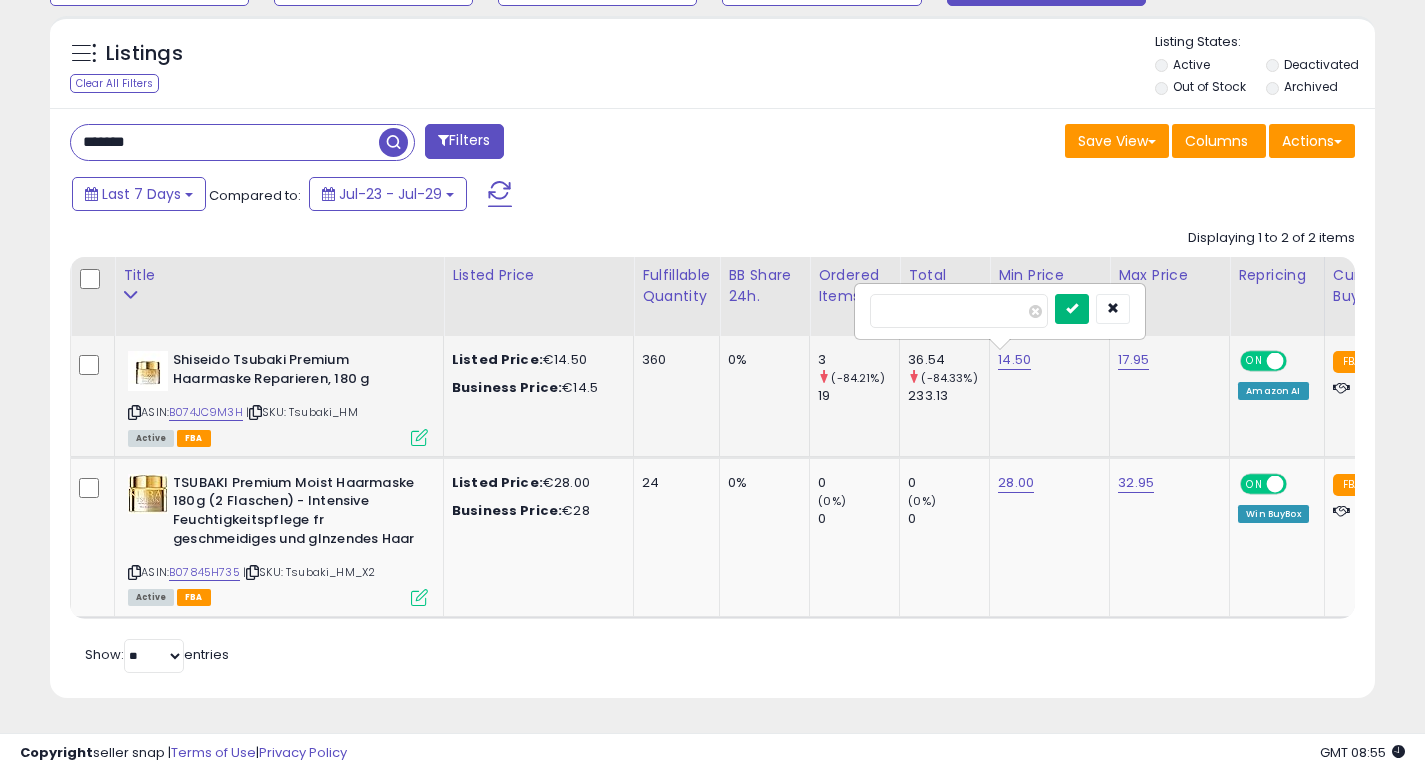 click at bounding box center [1072, 308] 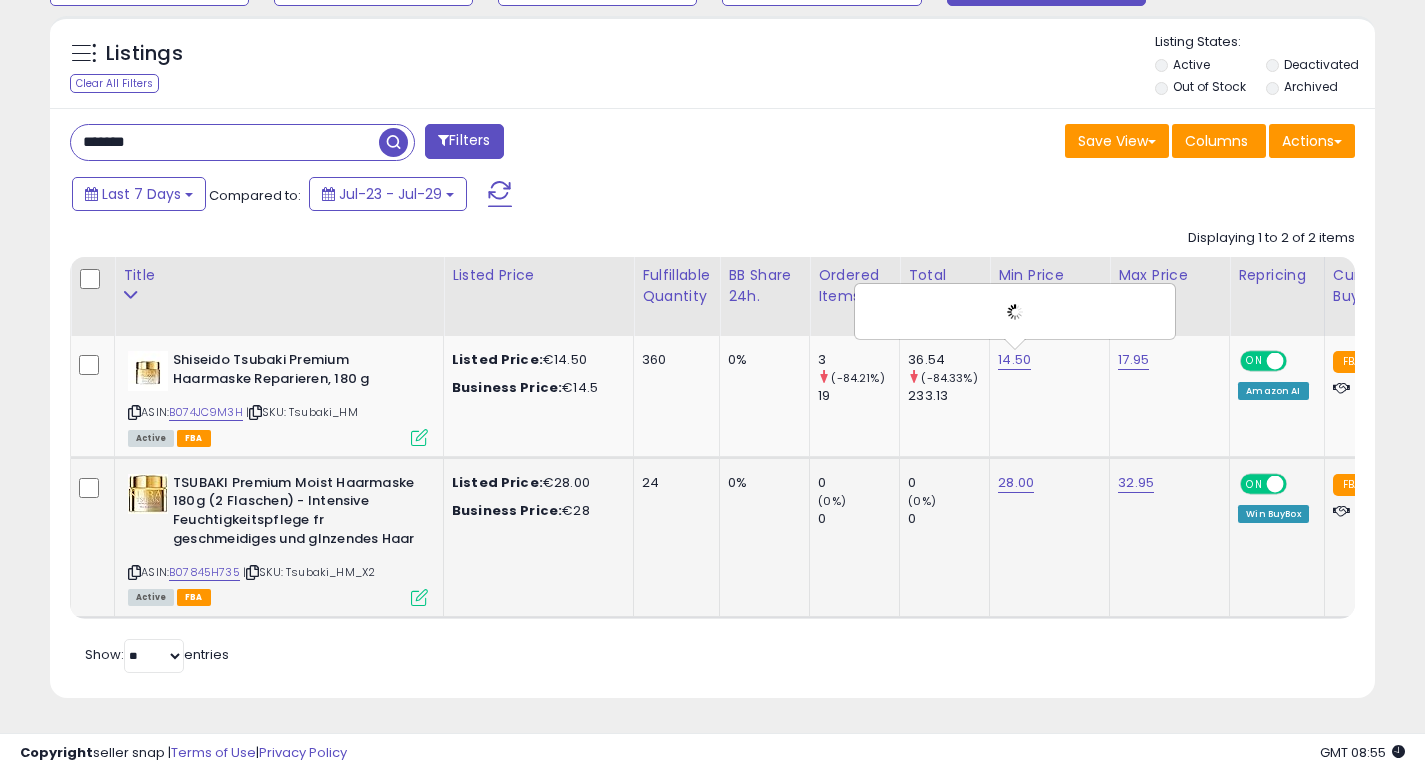 scroll, scrollTop: 0, scrollLeft: 61, axis: horizontal 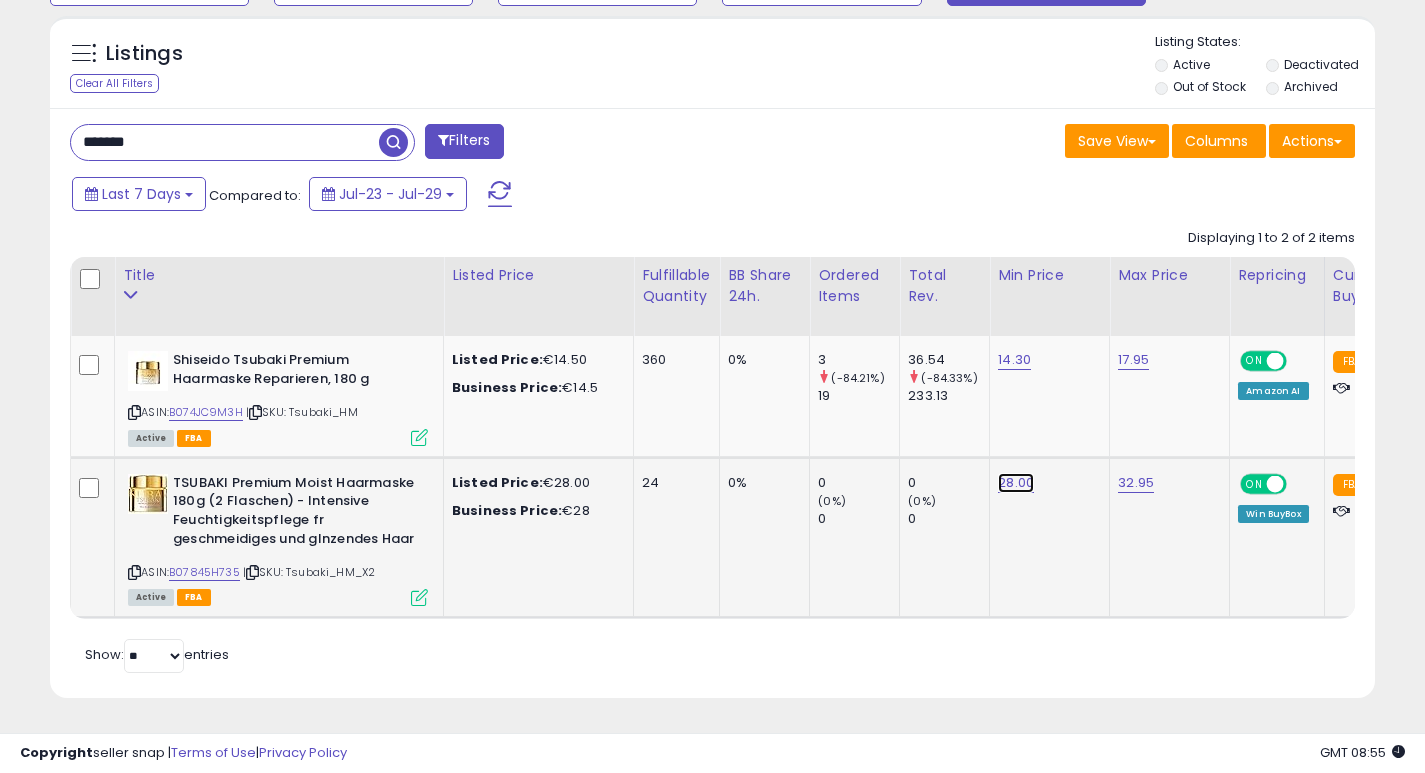 click on "28.00" at bounding box center [1014, 360] 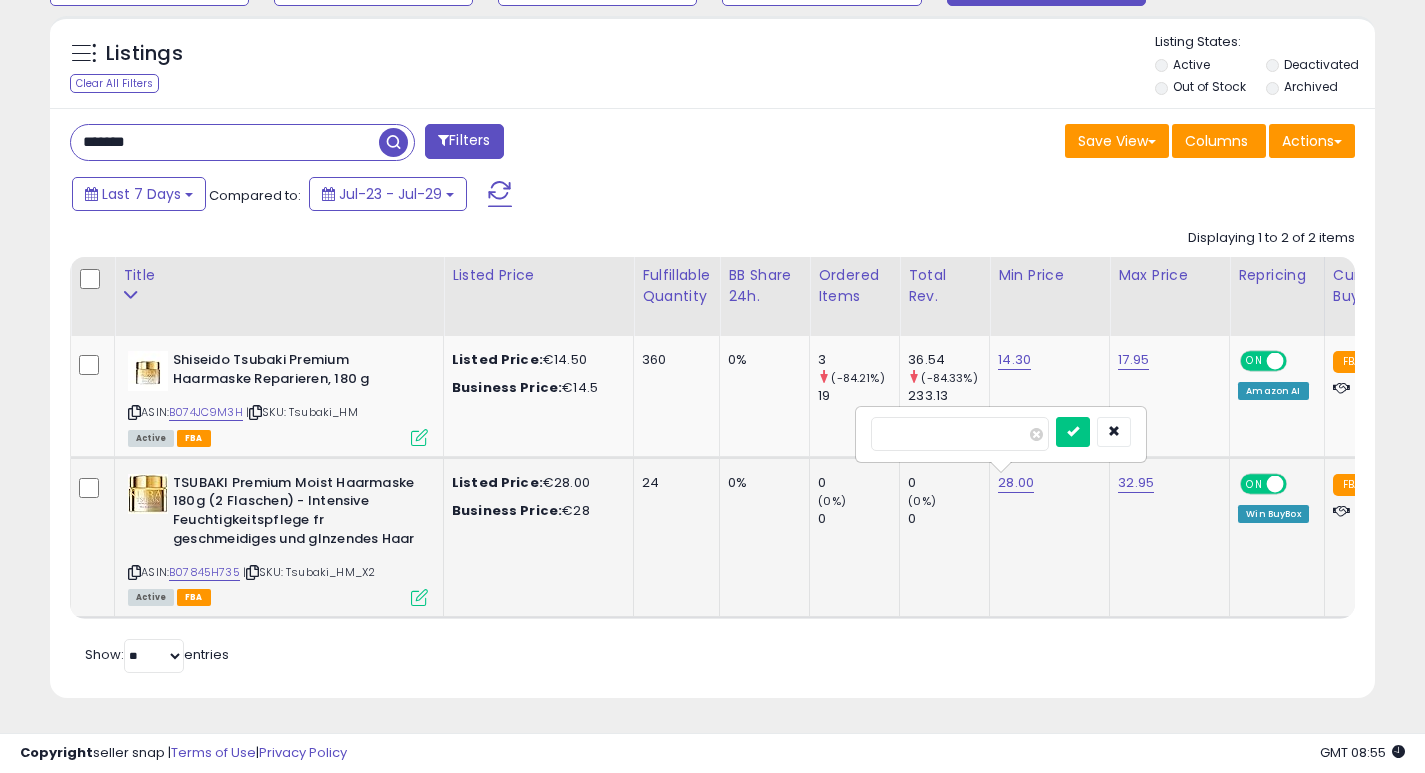 type on "*" 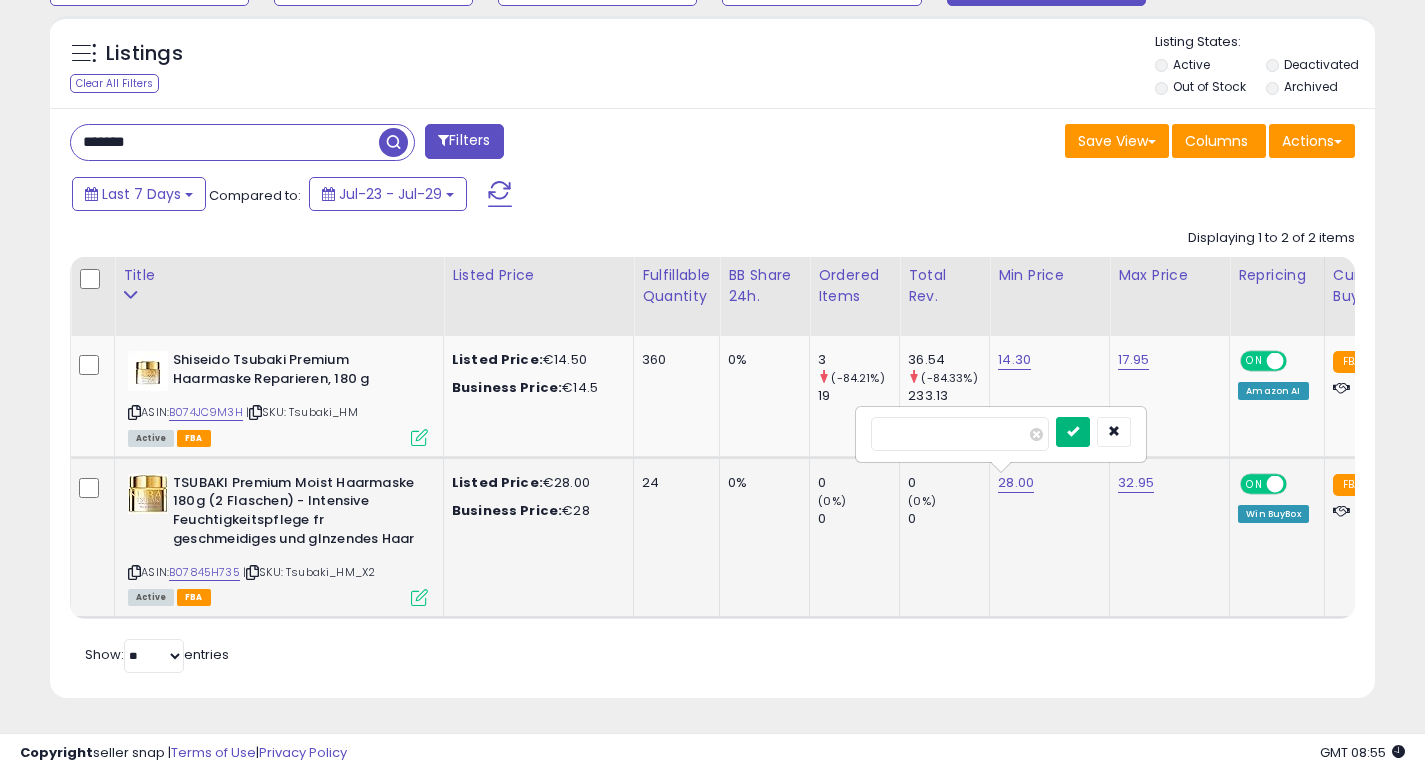 type on "**" 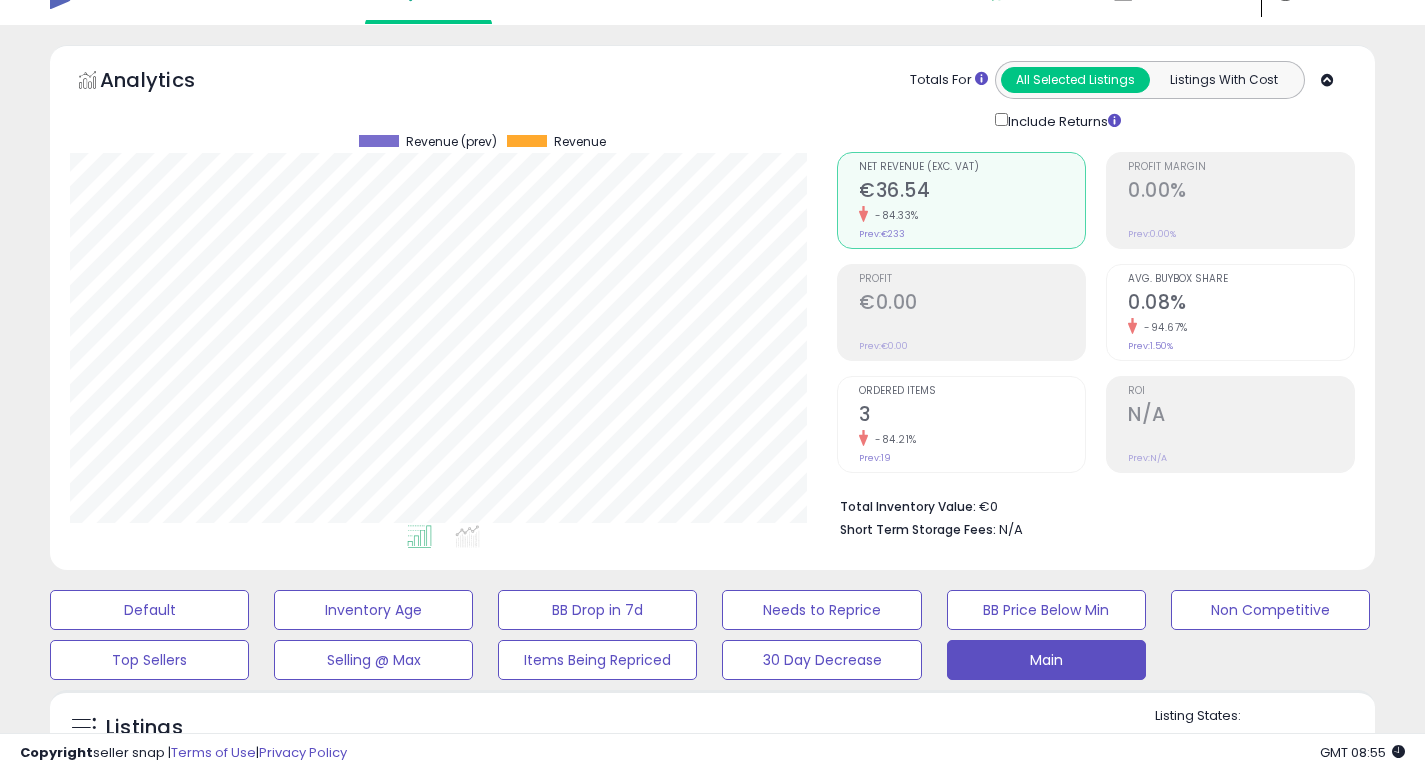 scroll, scrollTop: 0, scrollLeft: 0, axis: both 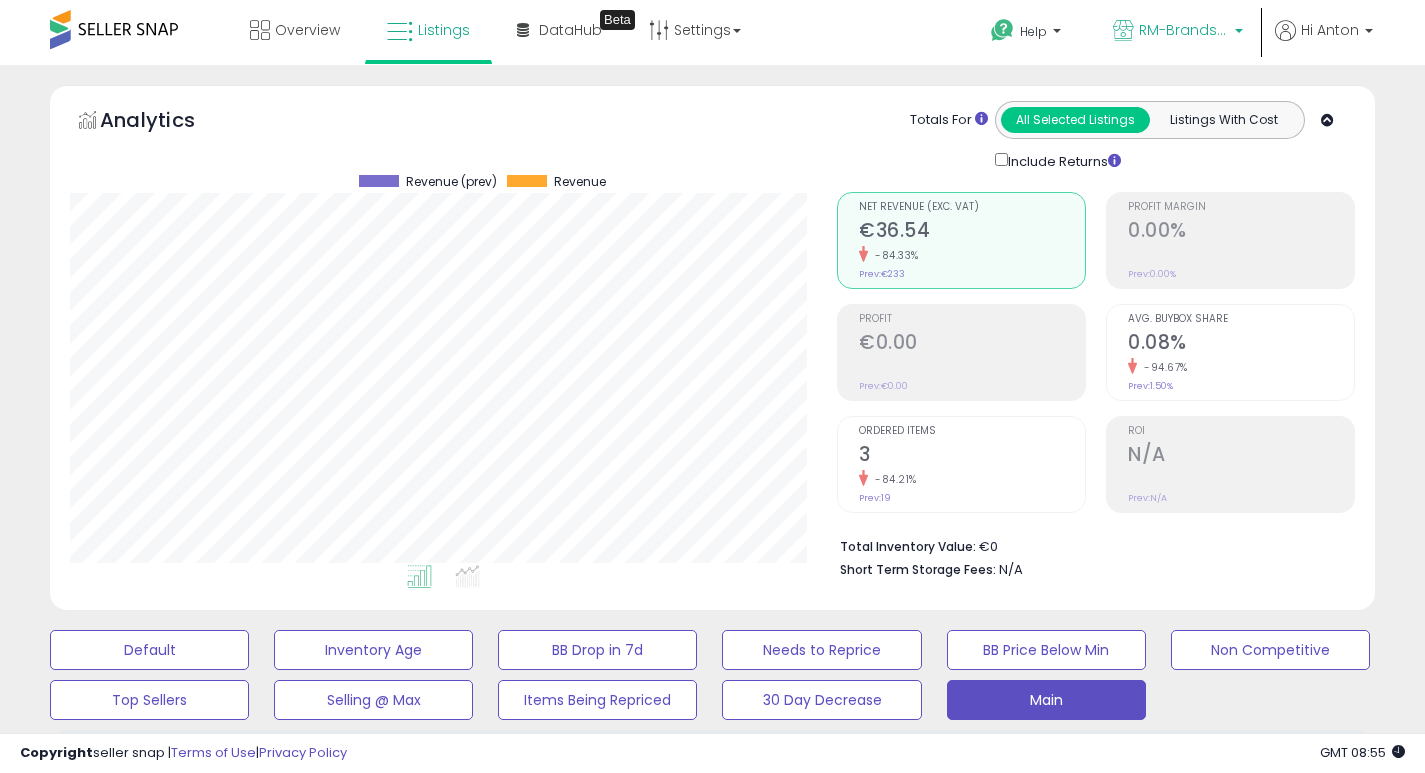 click on "RM-Brands (DE)" at bounding box center [1178, 32] 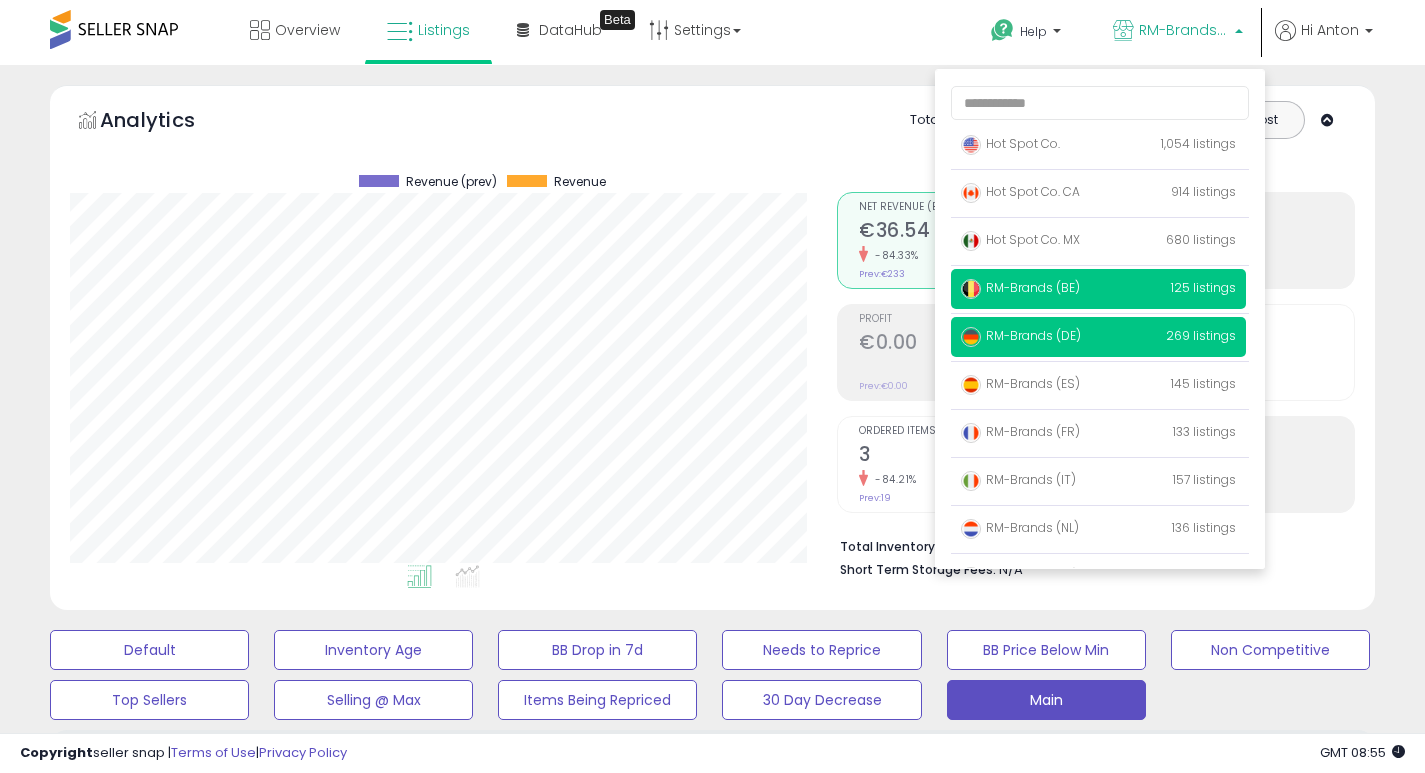 click on "RM-Brands (BE)
125
listings" at bounding box center [1098, 289] 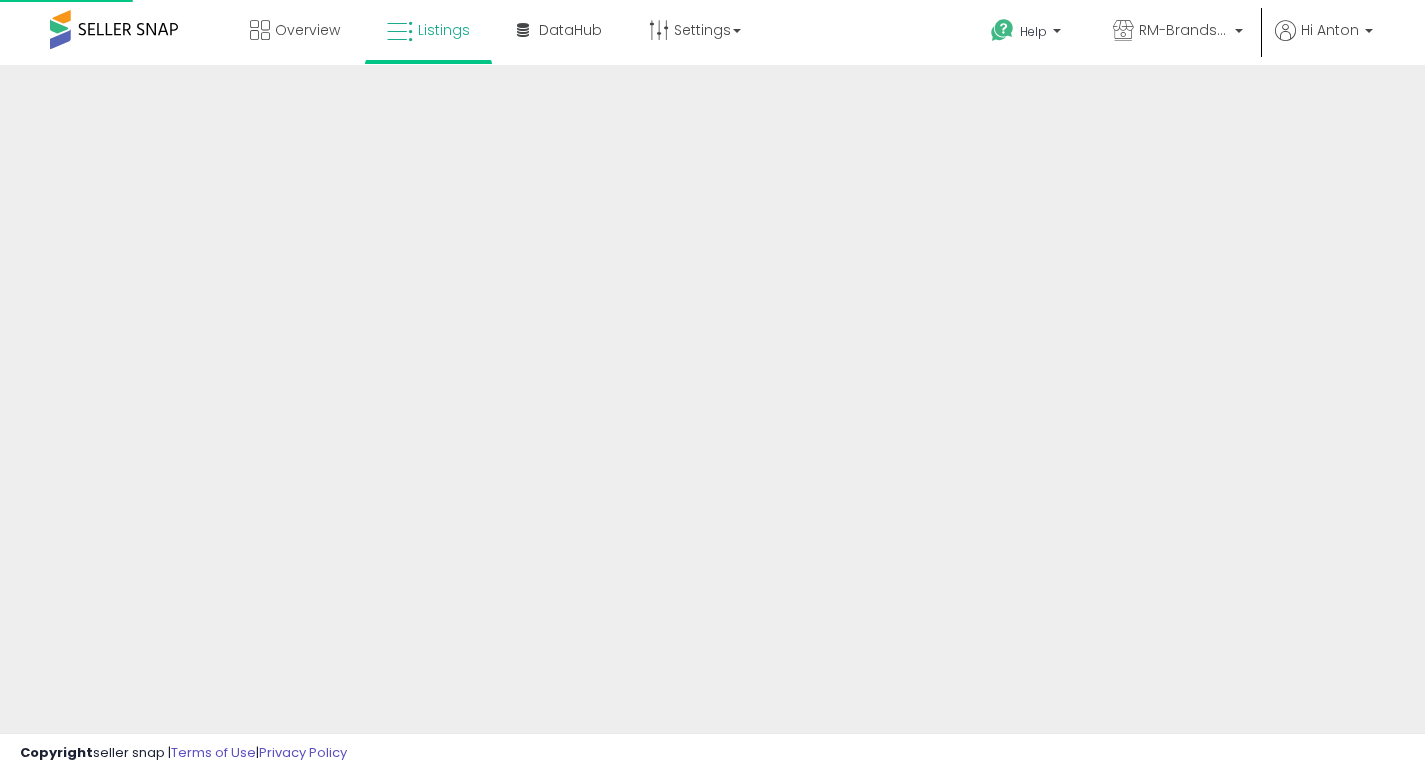scroll, scrollTop: 0, scrollLeft: 0, axis: both 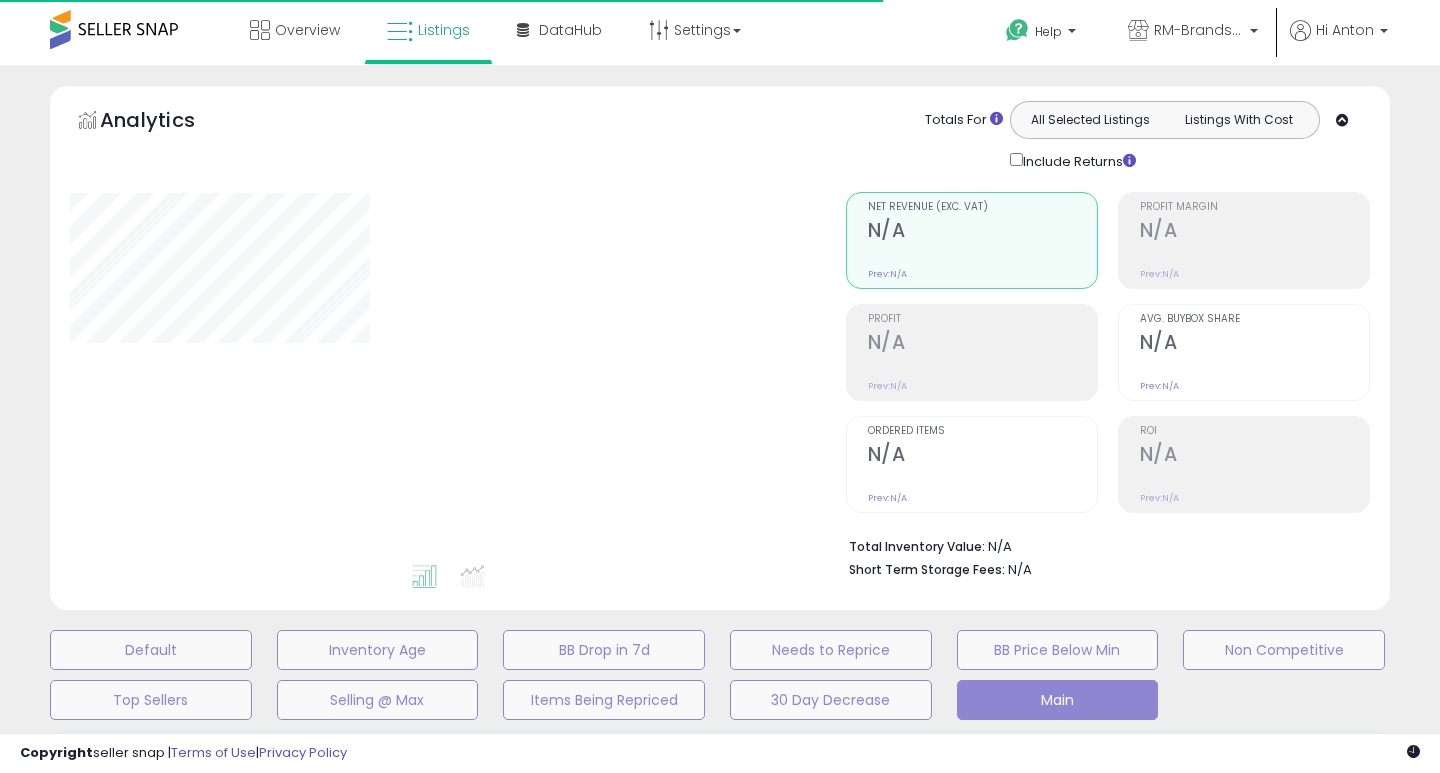 type on "*******" 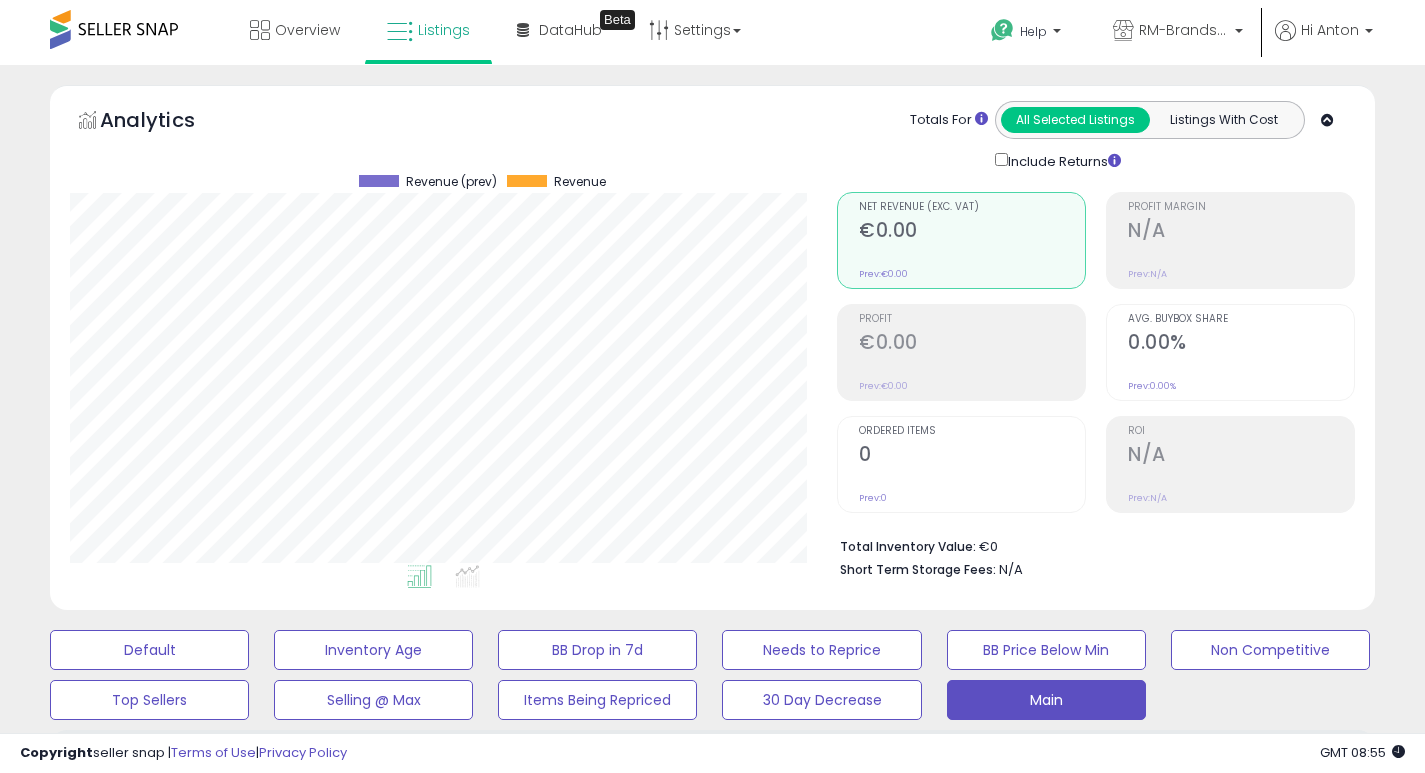 scroll, scrollTop: 999590, scrollLeft: 999233, axis: both 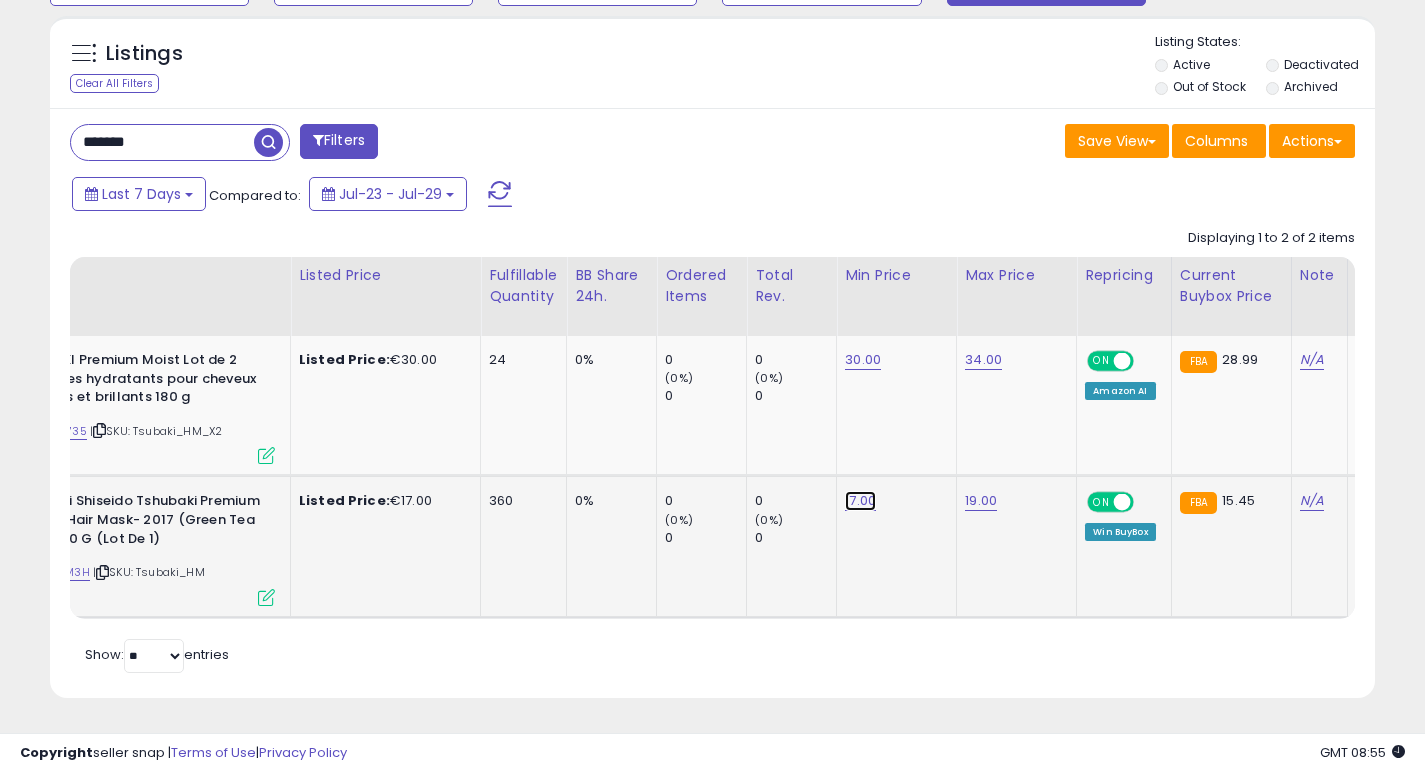 click on "17.00" at bounding box center (863, 360) 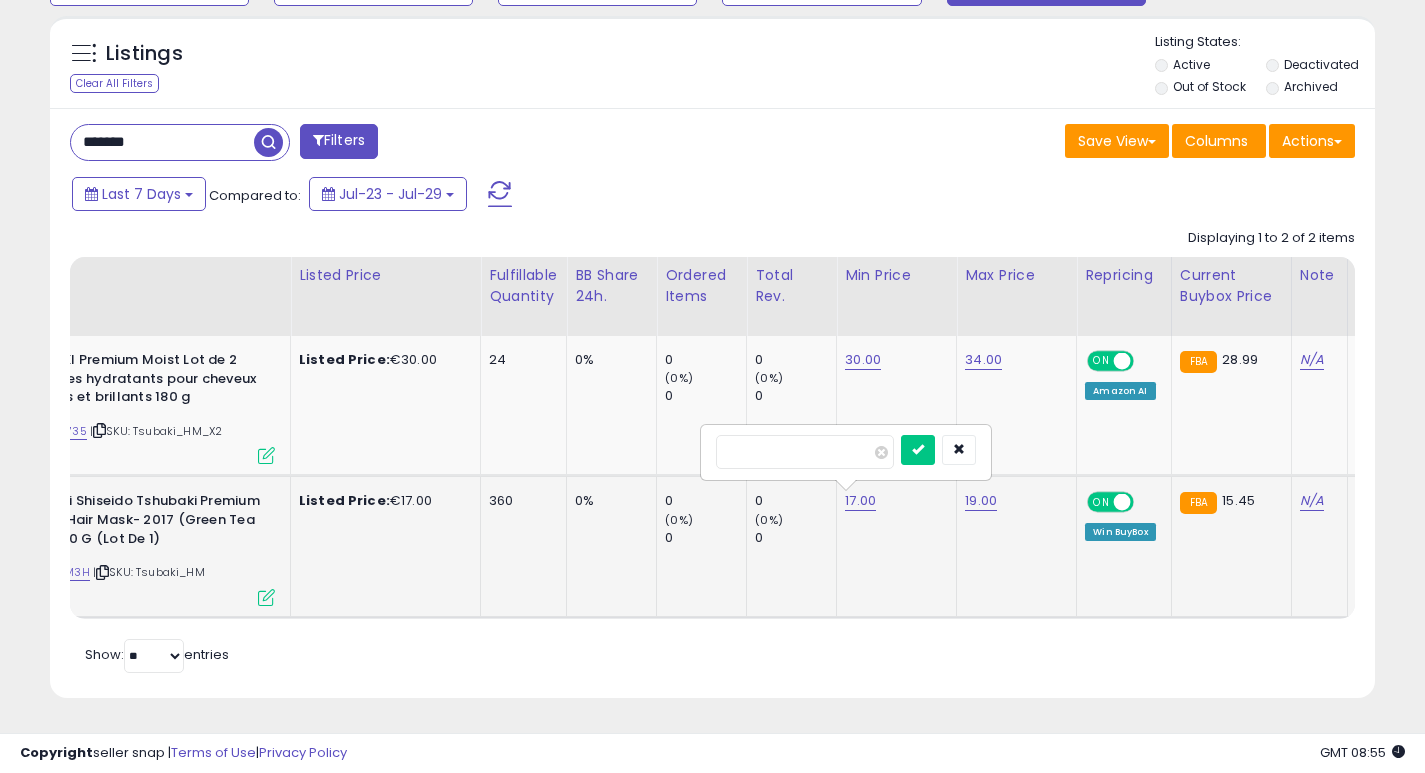 type on "*" 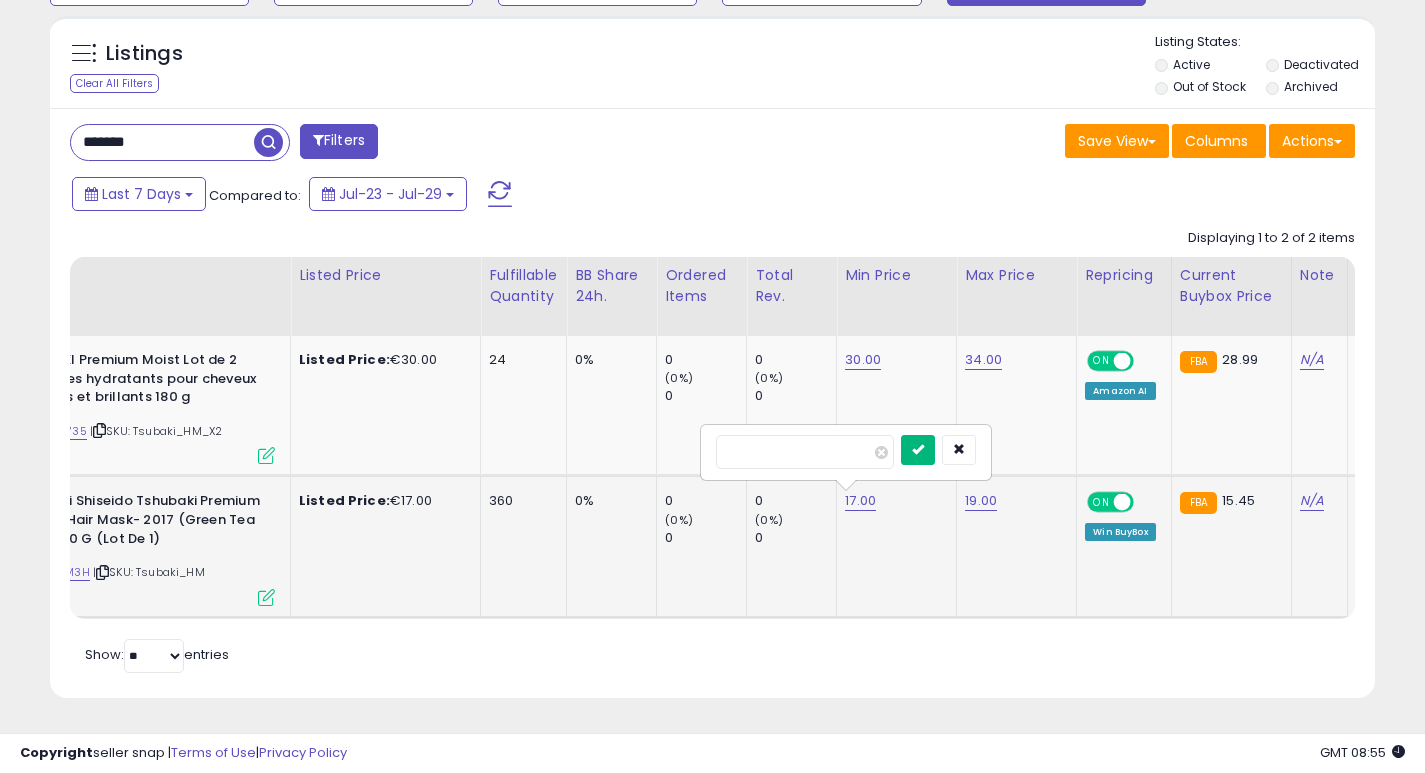 type on "****" 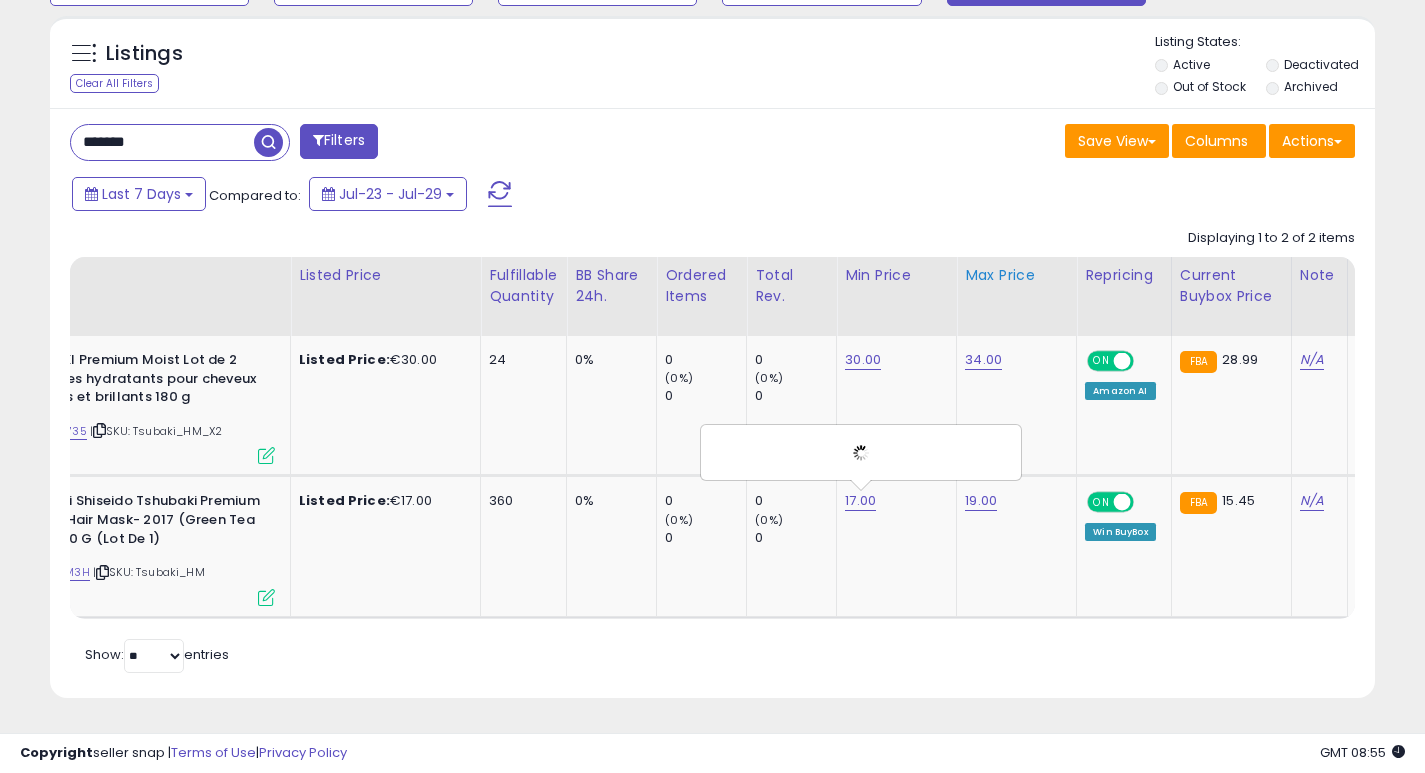 scroll, scrollTop: 0, scrollLeft: 154, axis: horizontal 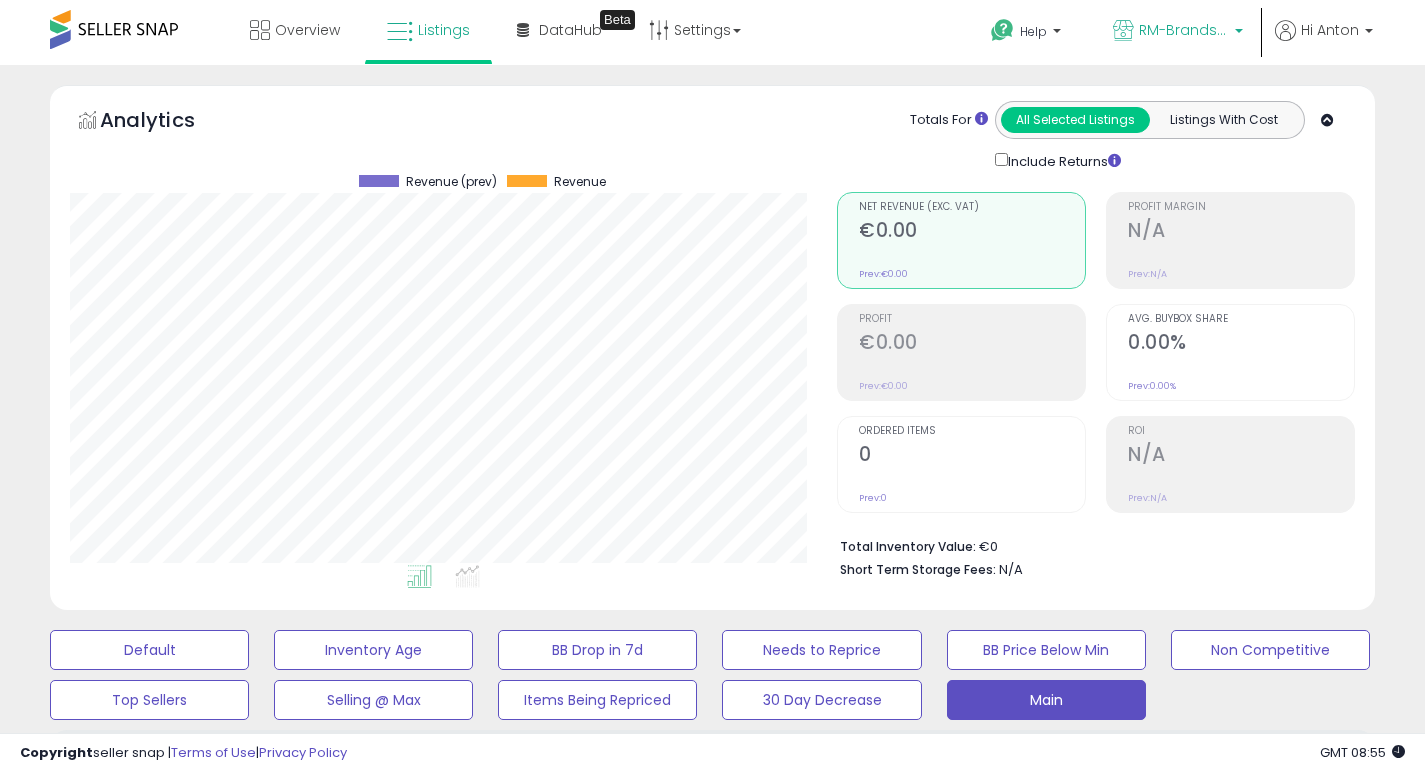 click on "RM-Brands (BE)" at bounding box center [1184, 30] 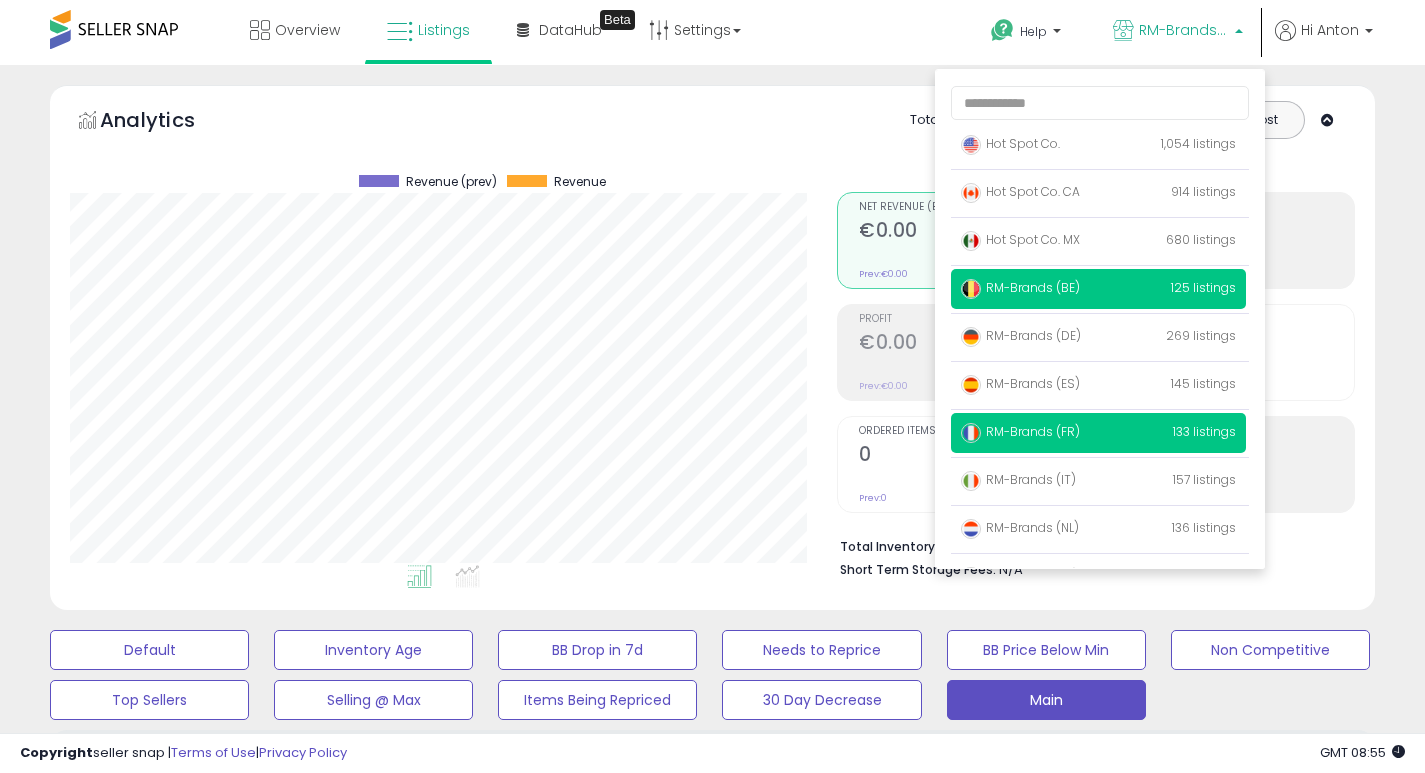 click on "RM-Brands (FR)" at bounding box center [1020, 431] 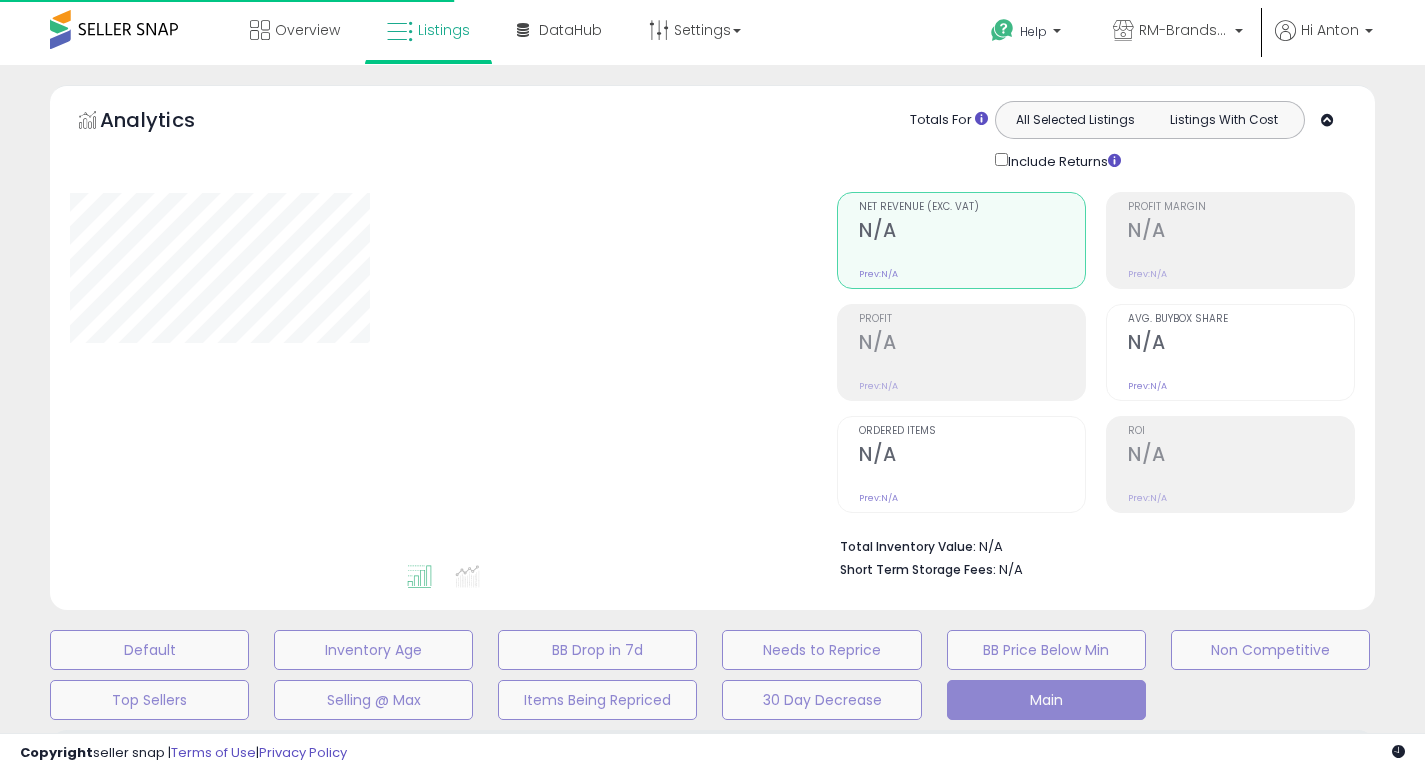 scroll, scrollTop: 0, scrollLeft: 0, axis: both 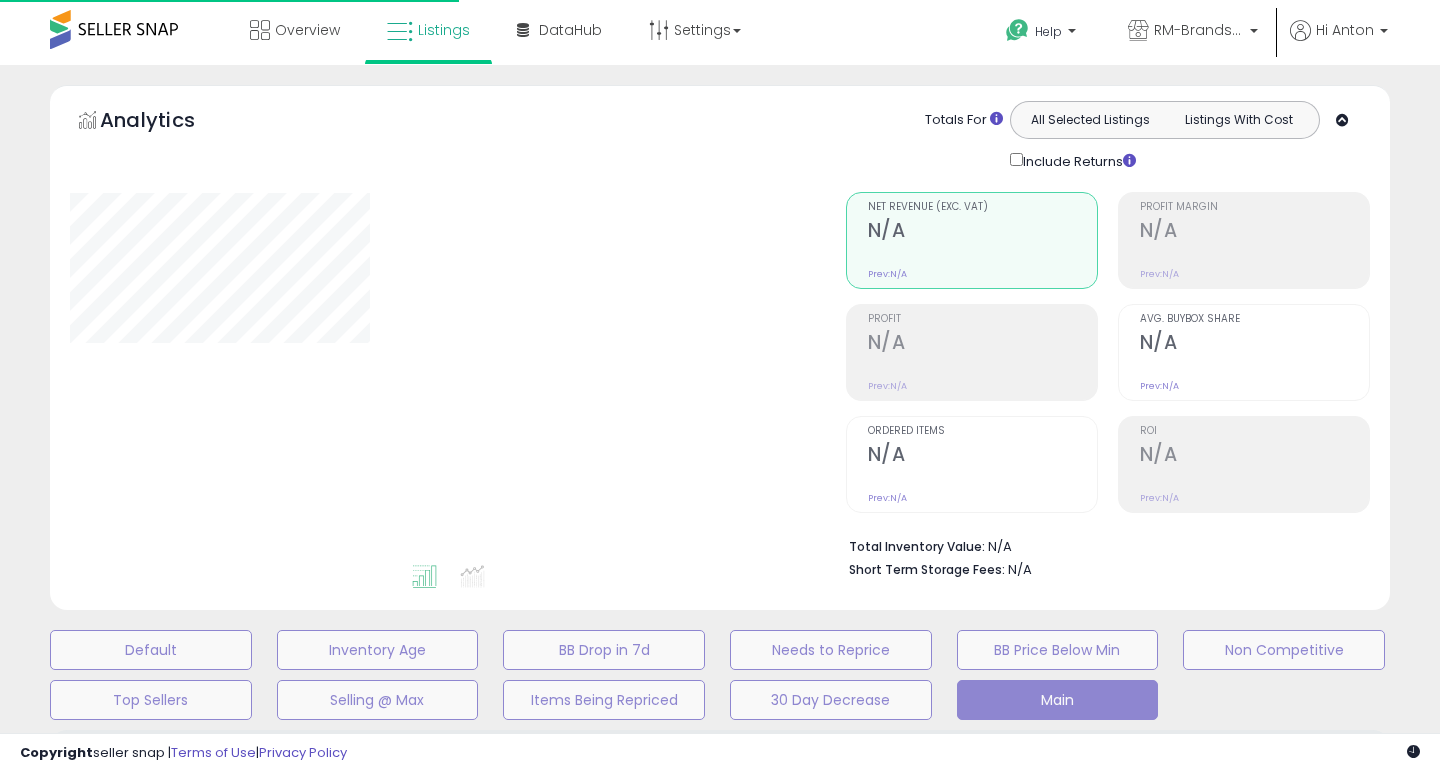 type on "*******" 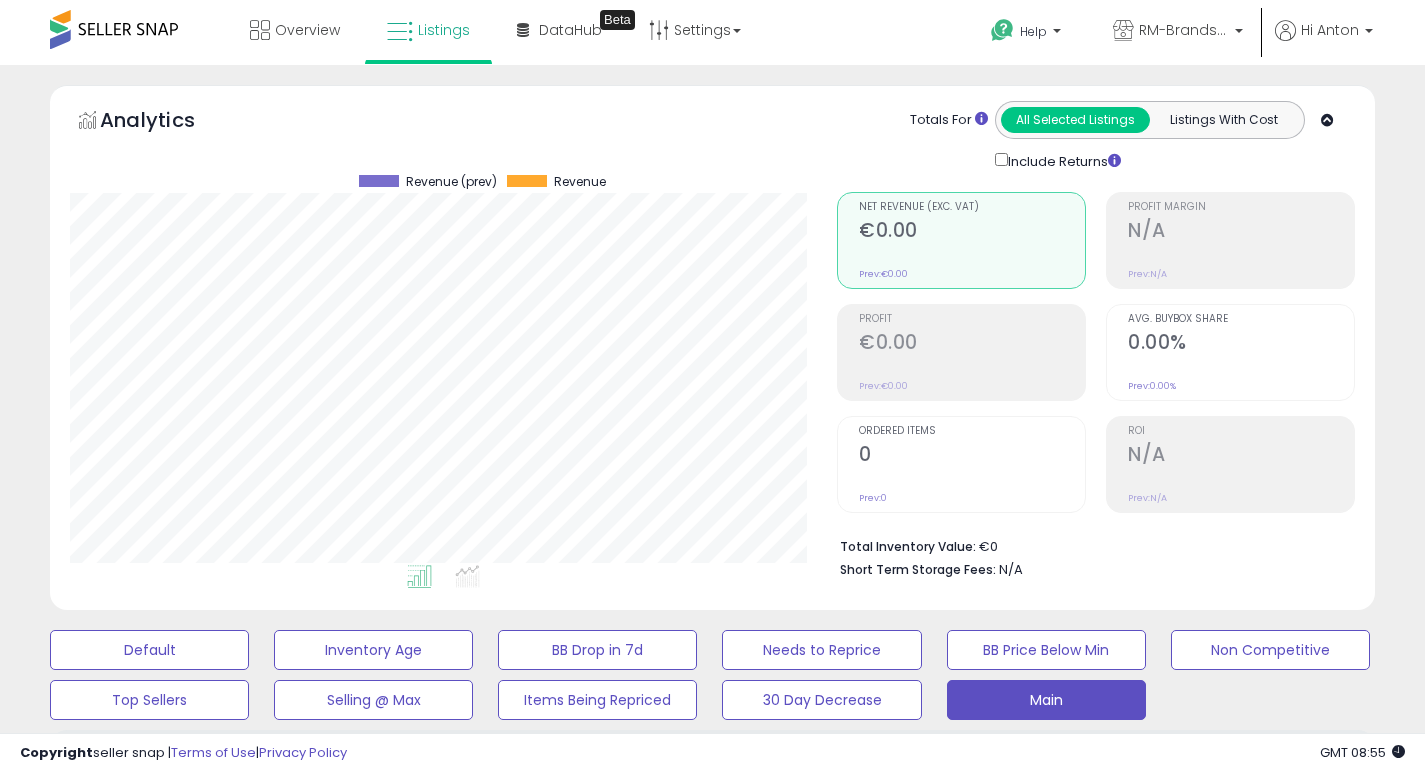 scroll, scrollTop: 999590, scrollLeft: 999233, axis: both 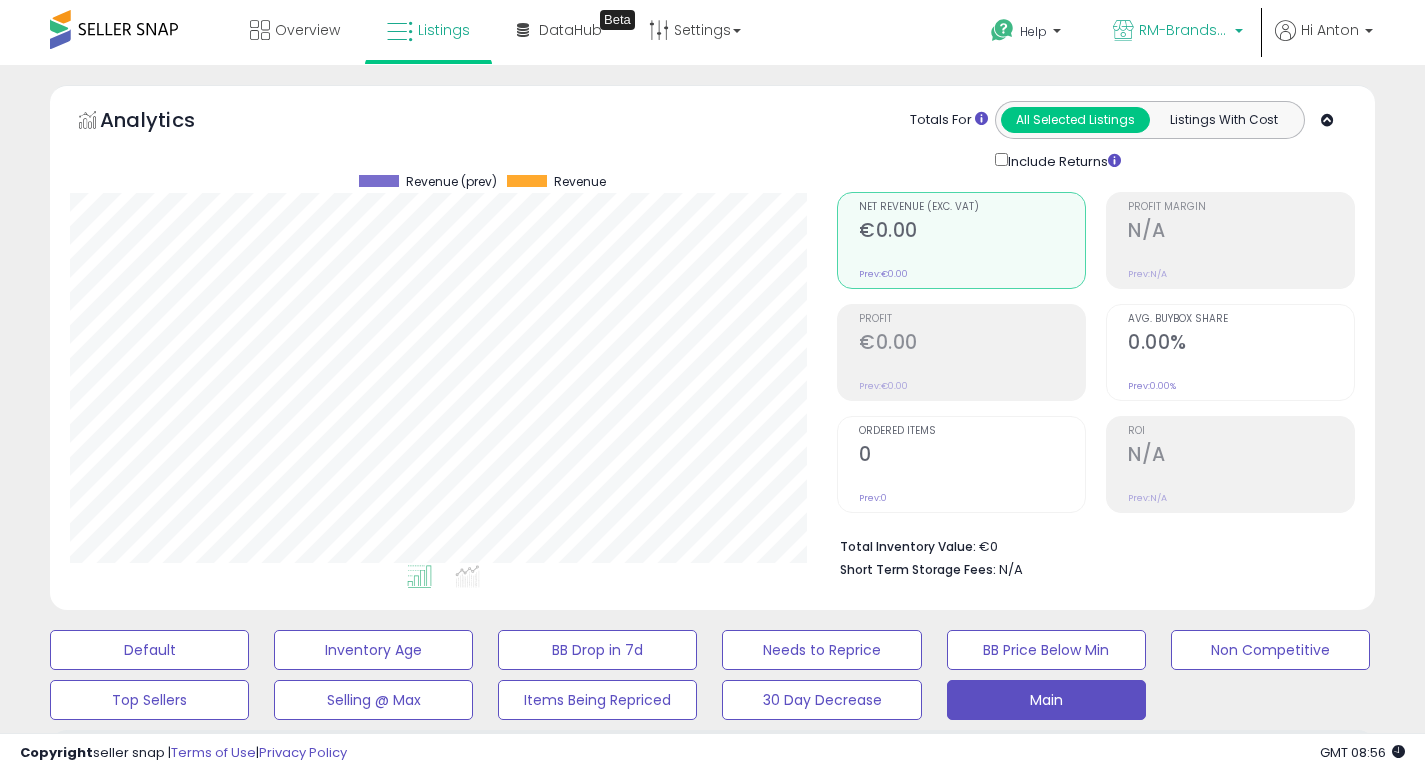 click on "RM-Brands (FR)" at bounding box center (1178, 32) 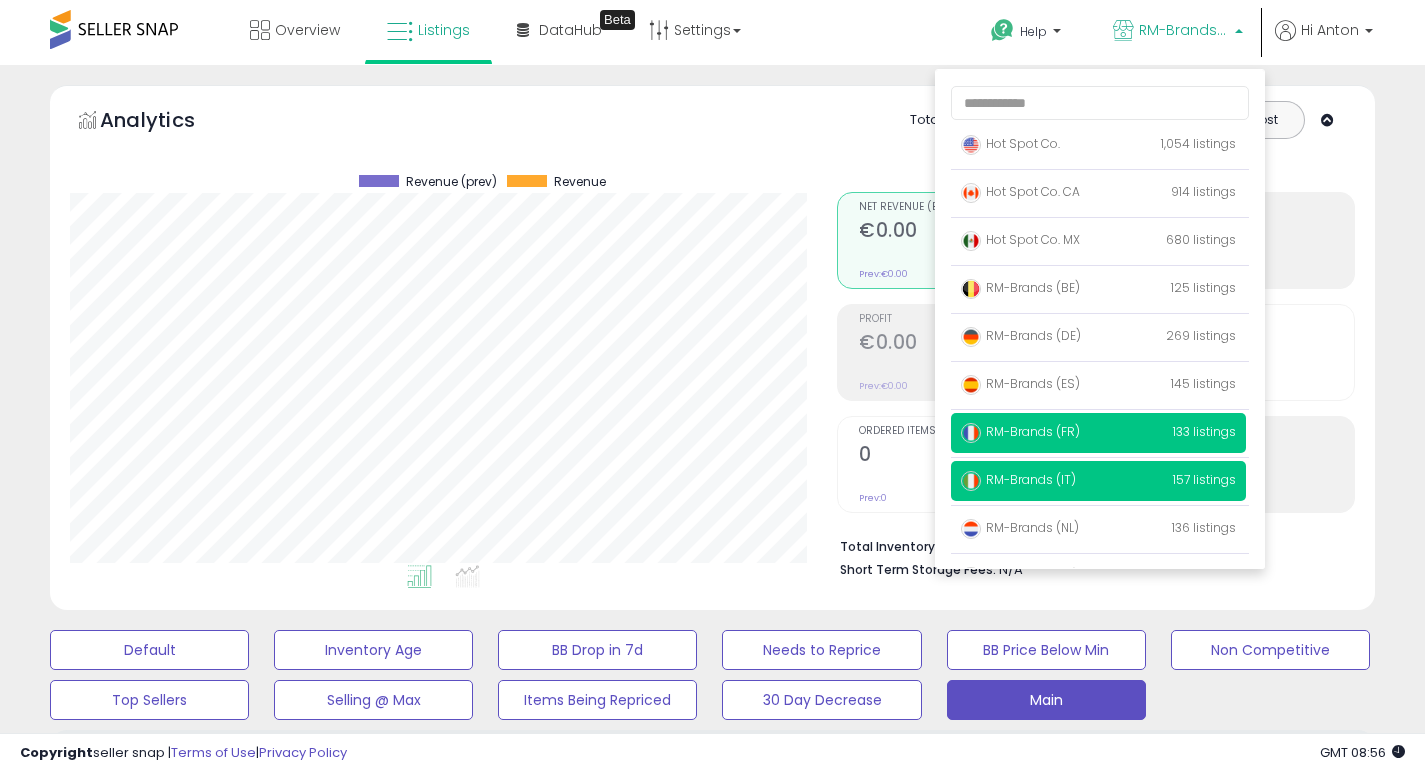 click on "RM-Brands (IT)" at bounding box center [1018, 479] 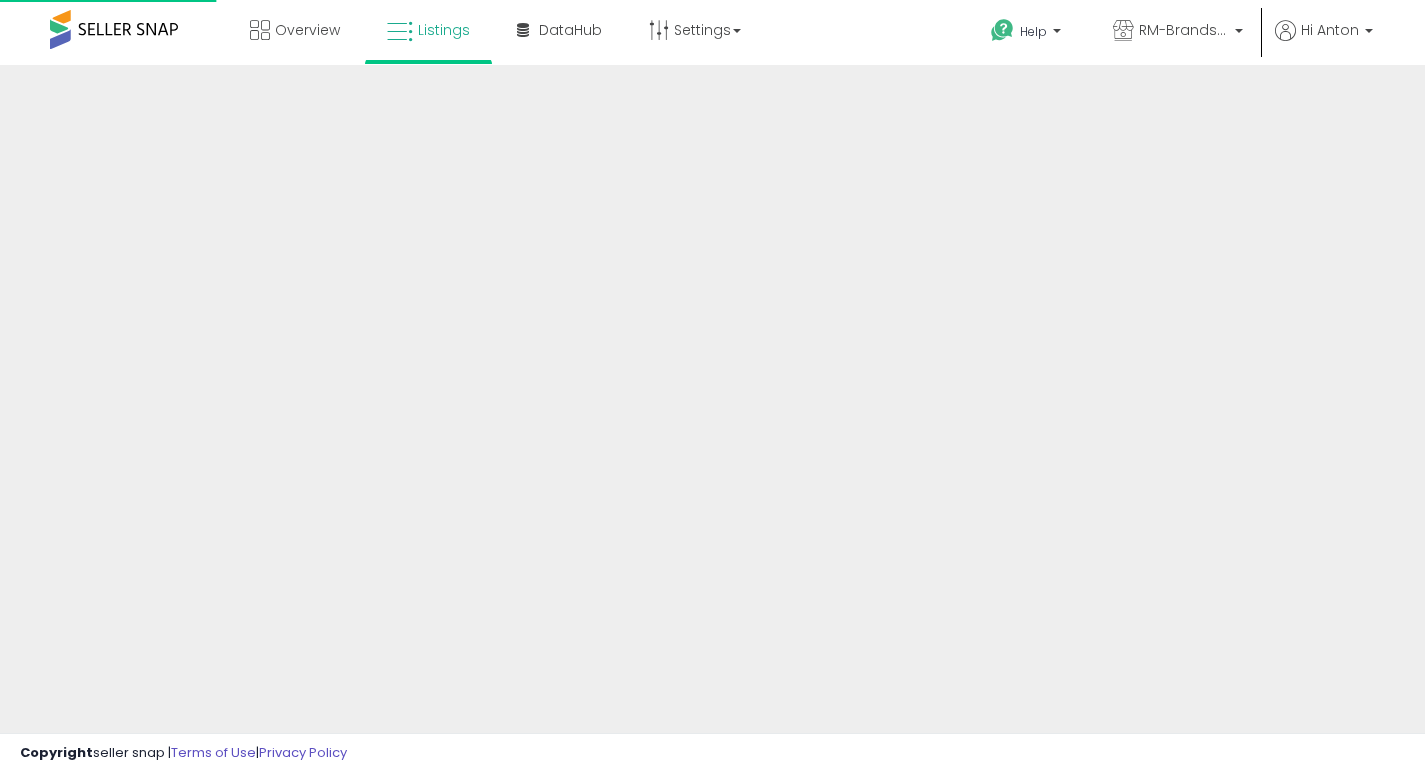 scroll, scrollTop: 0, scrollLeft: 0, axis: both 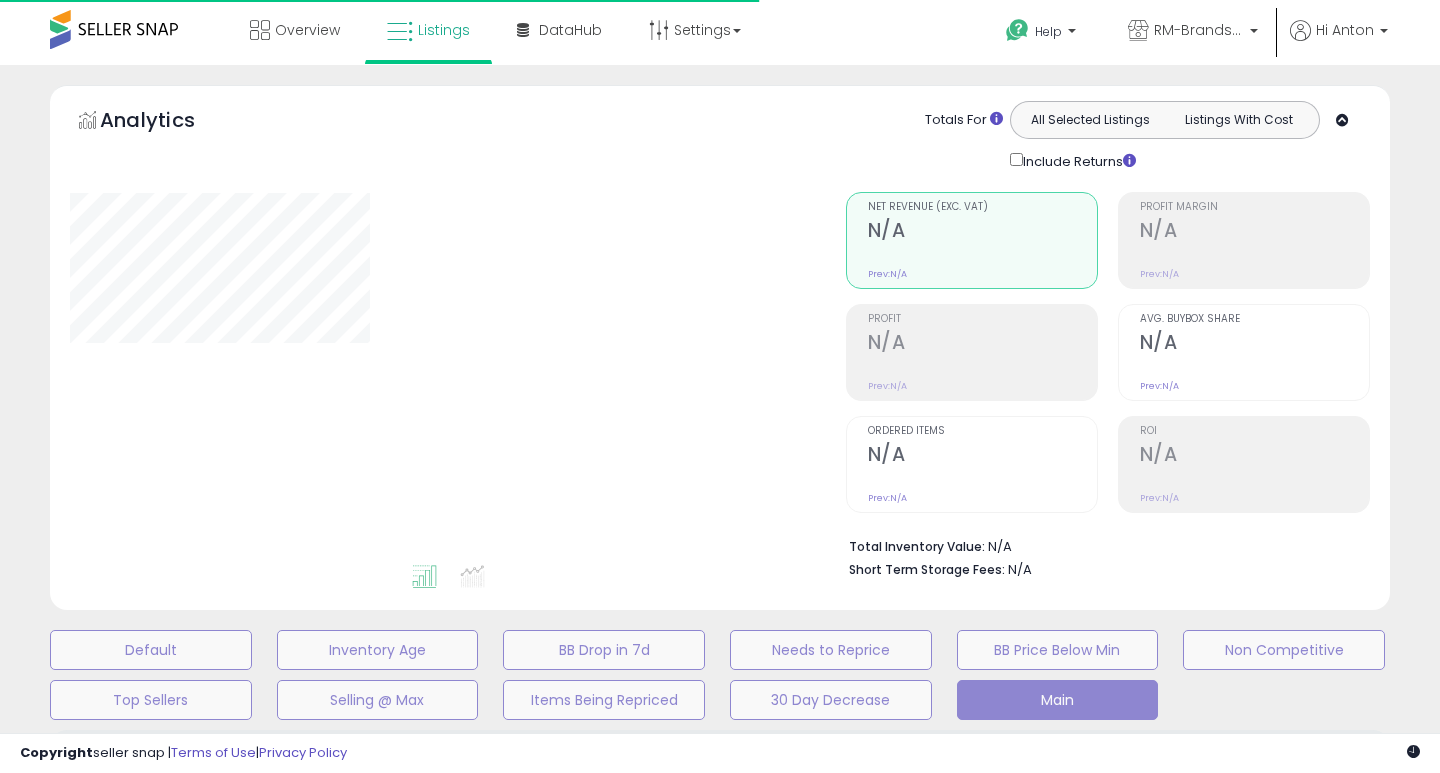 type on "*******" 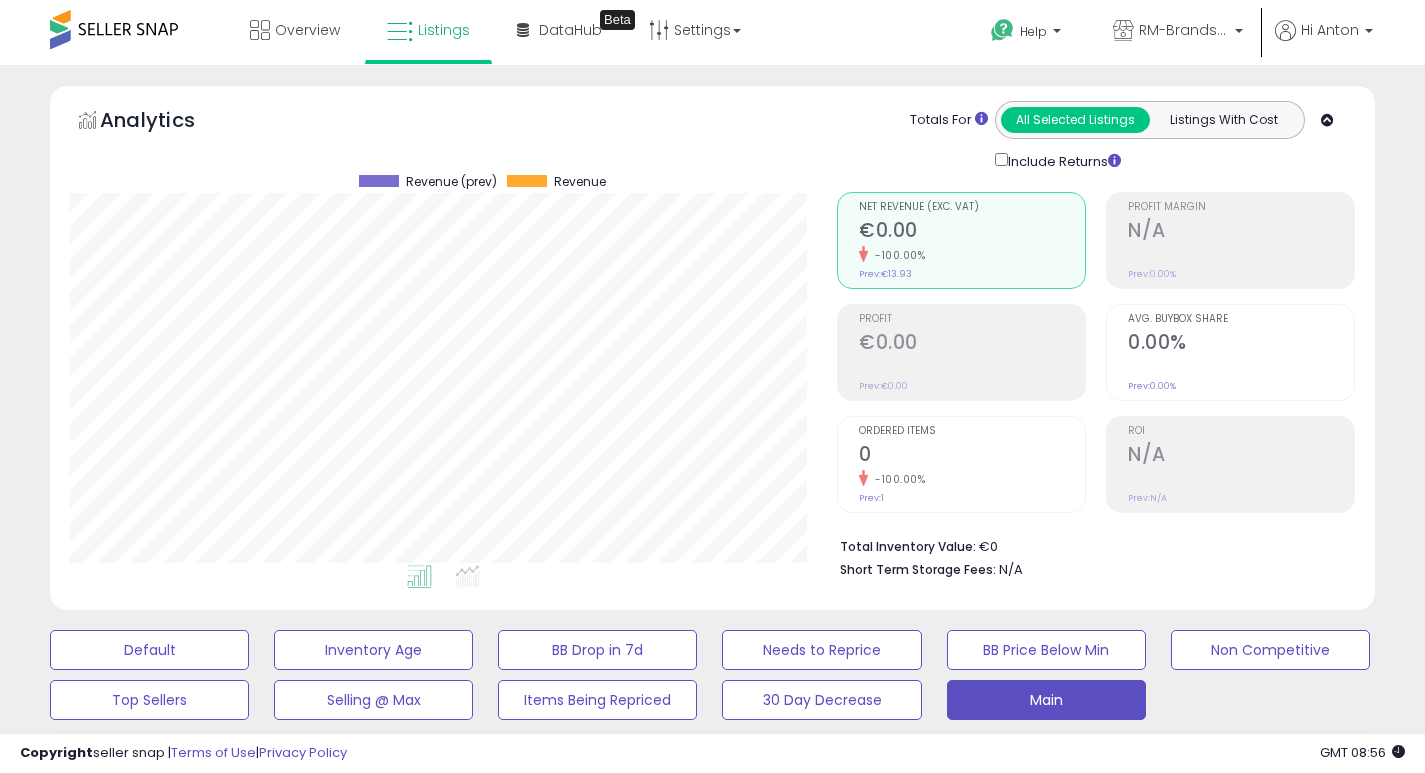 scroll, scrollTop: 506, scrollLeft: 0, axis: vertical 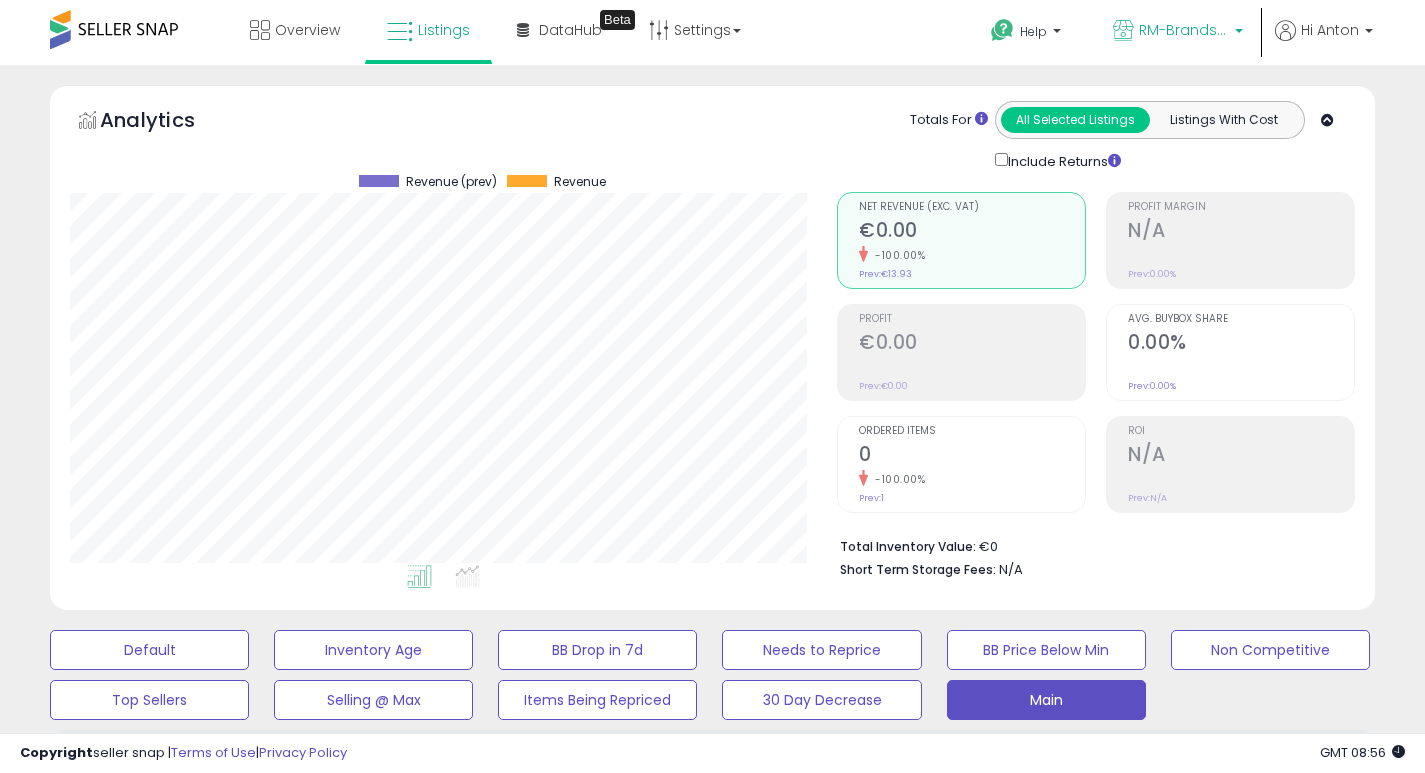click on "RM-Brands (IT)" at bounding box center [1184, 30] 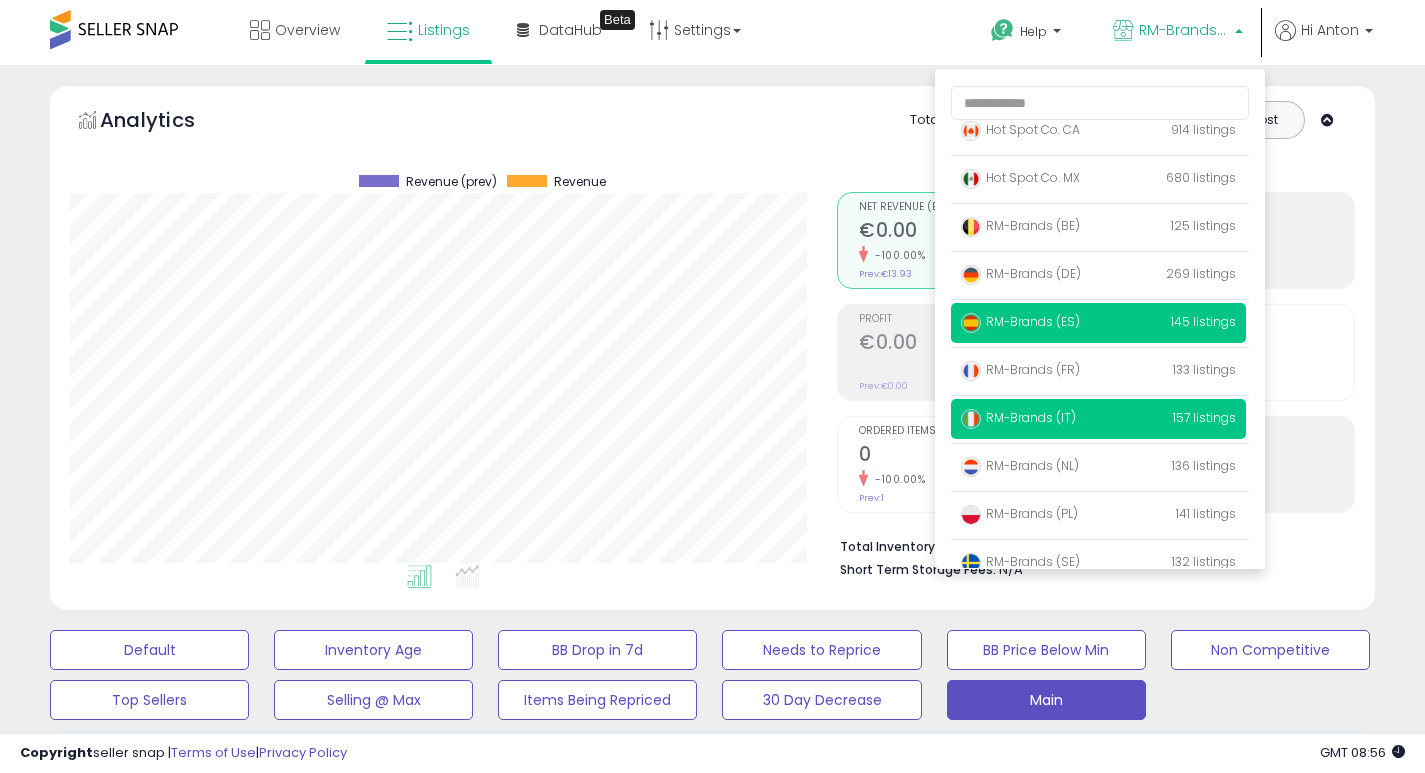 scroll, scrollTop: 101, scrollLeft: 0, axis: vertical 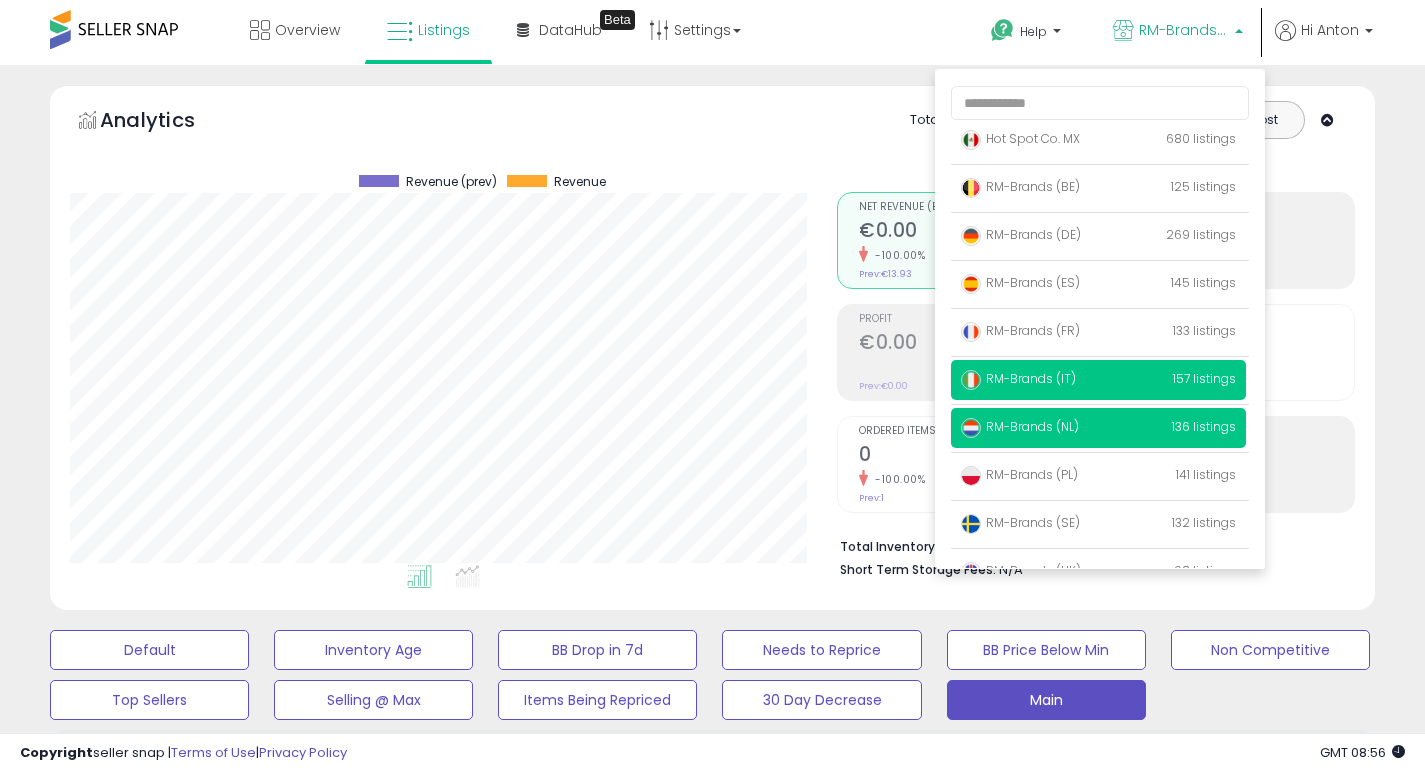 click on "RM-Brands (NL)" at bounding box center [1020, 426] 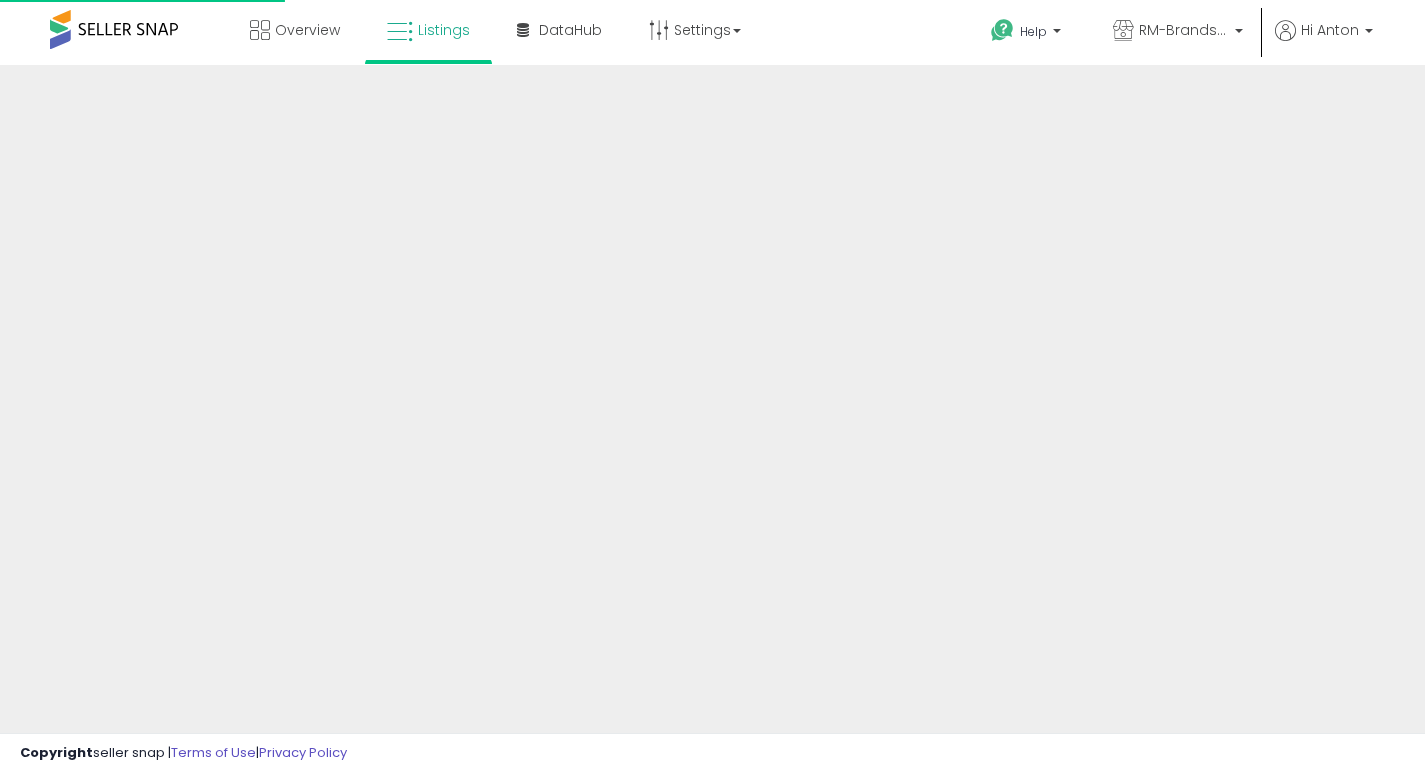 scroll, scrollTop: 0, scrollLeft: 0, axis: both 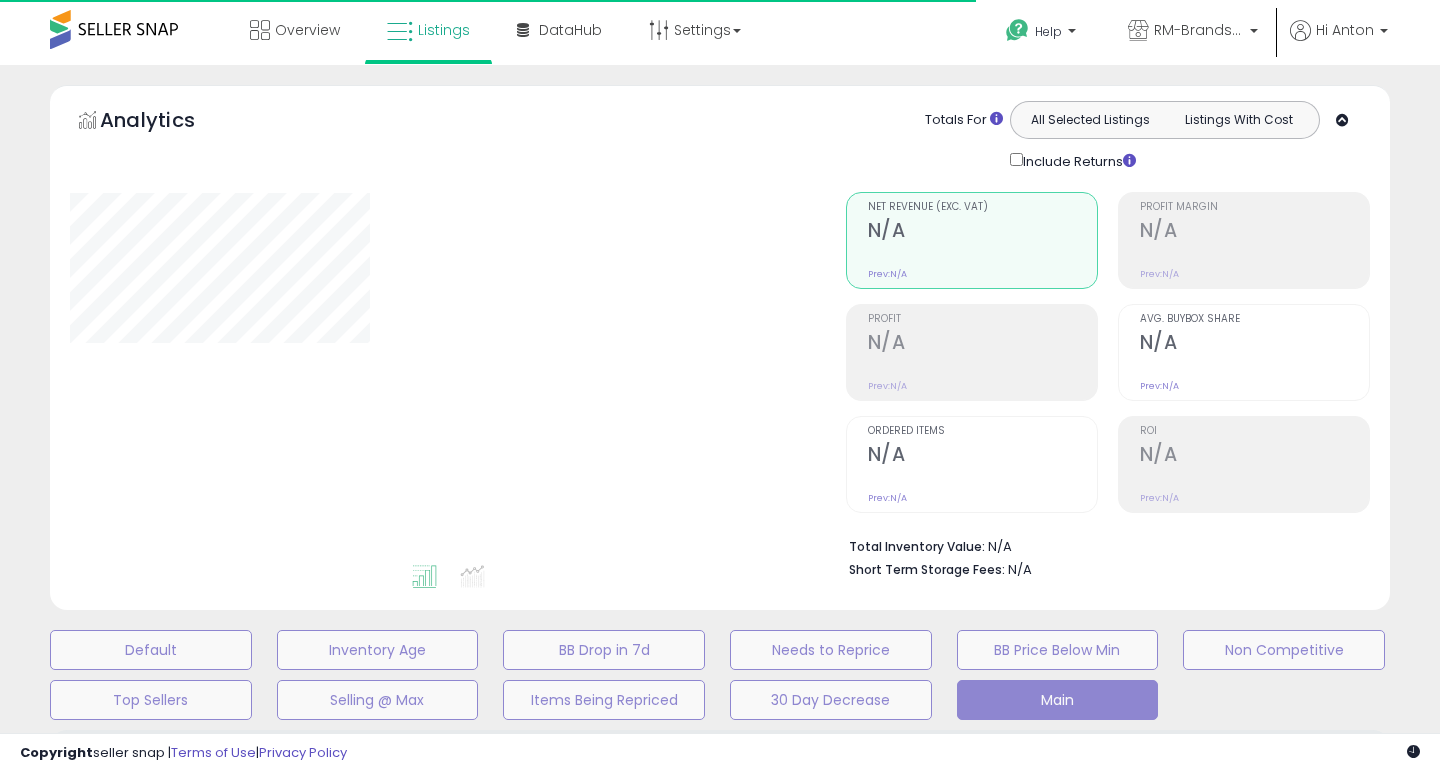 type on "*******" 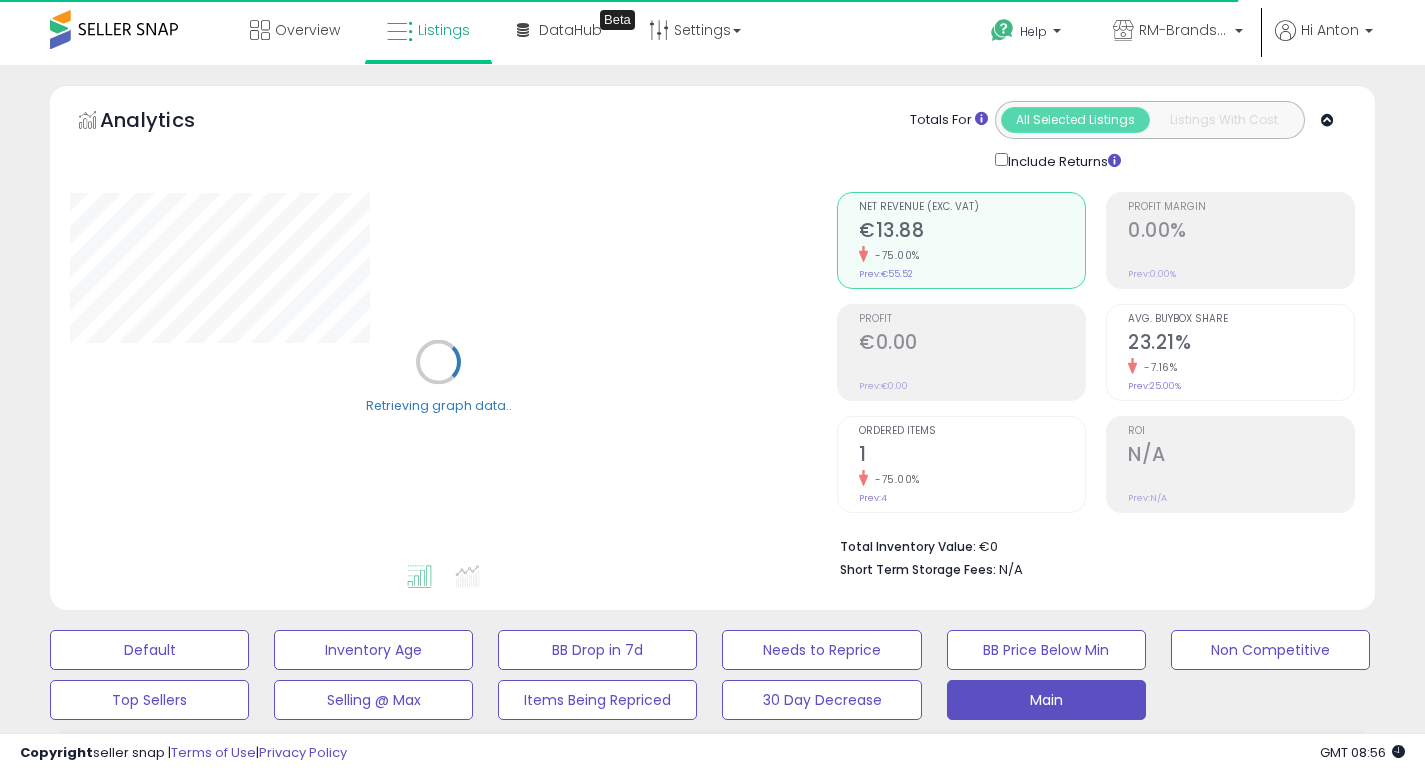 click on "Ordered Items
1
-75.00%
Prev:  4" at bounding box center [972, 462] 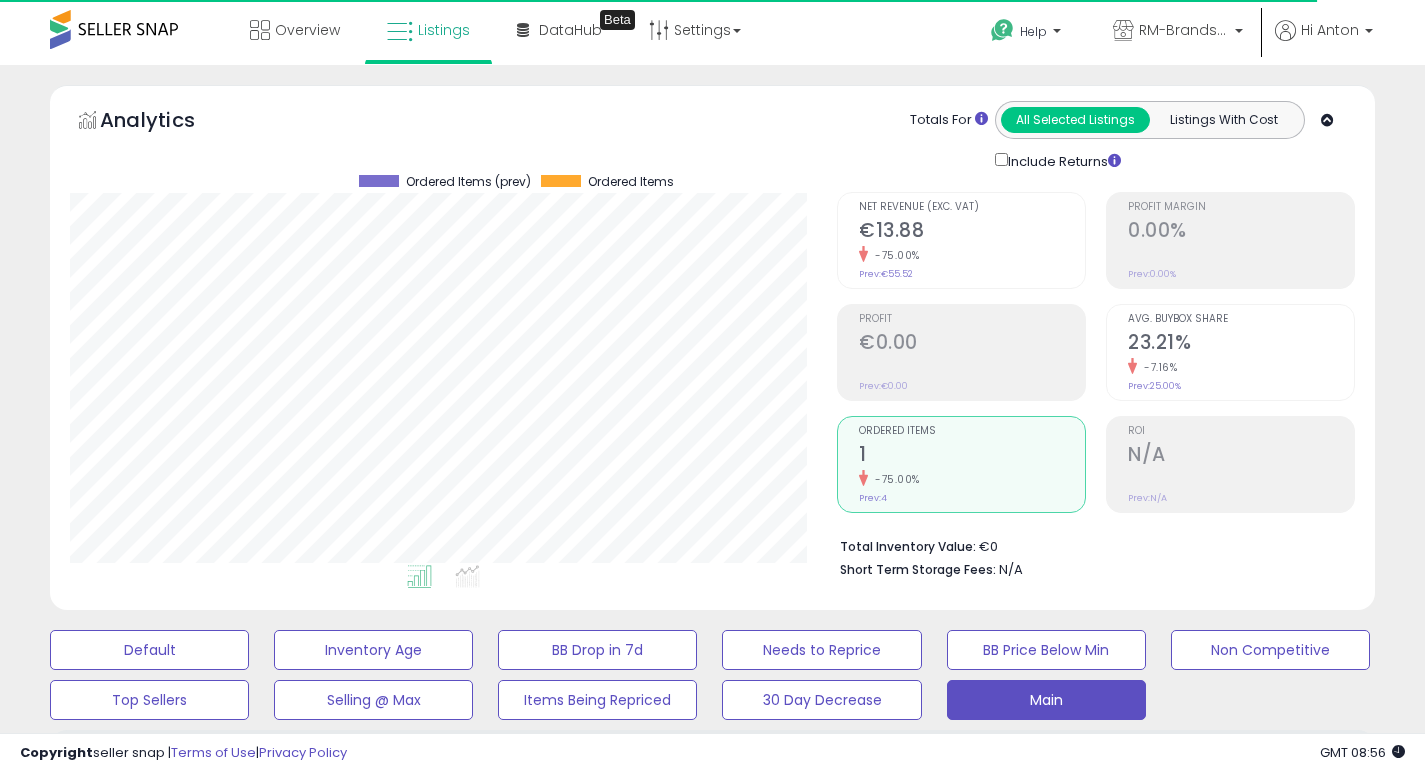 scroll, scrollTop: 999590, scrollLeft: 999233, axis: both 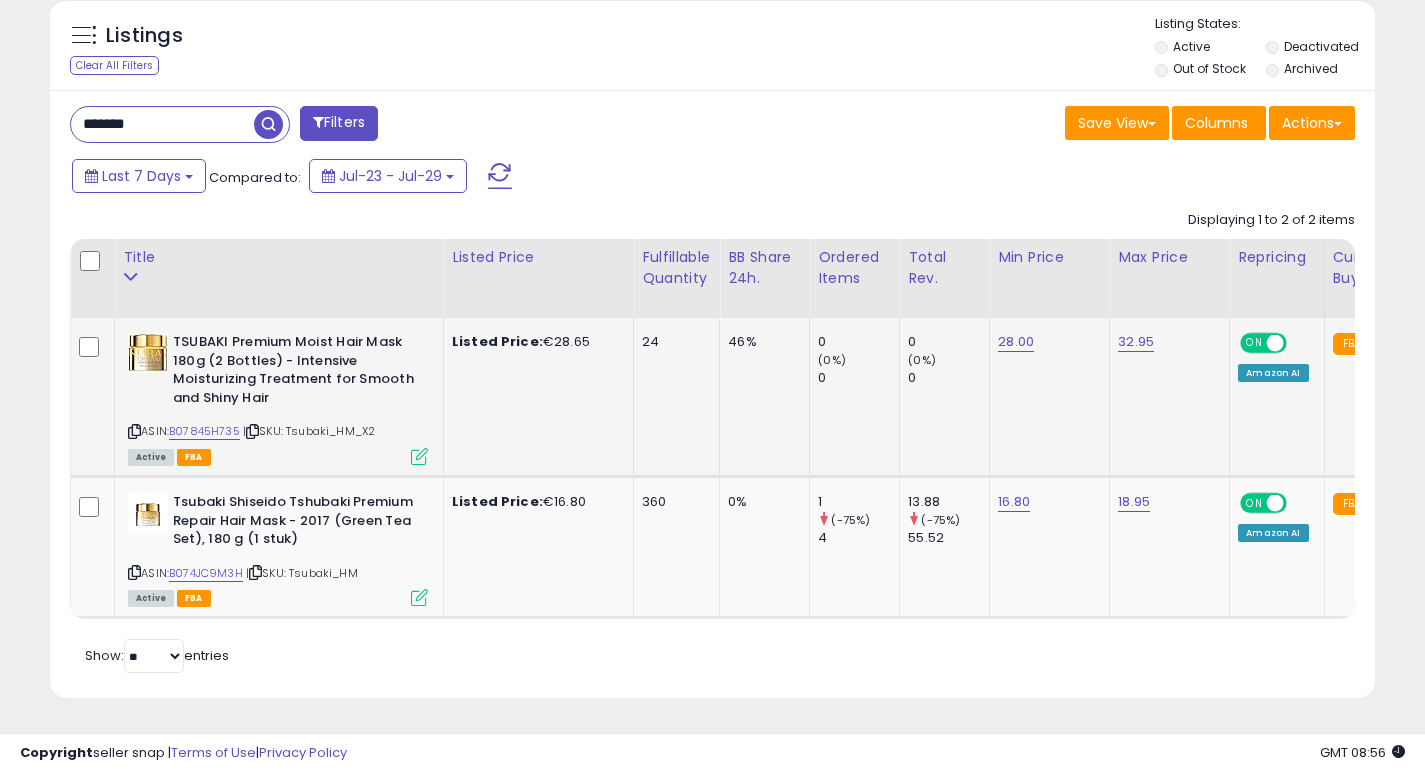click on "0     (0%)   0" 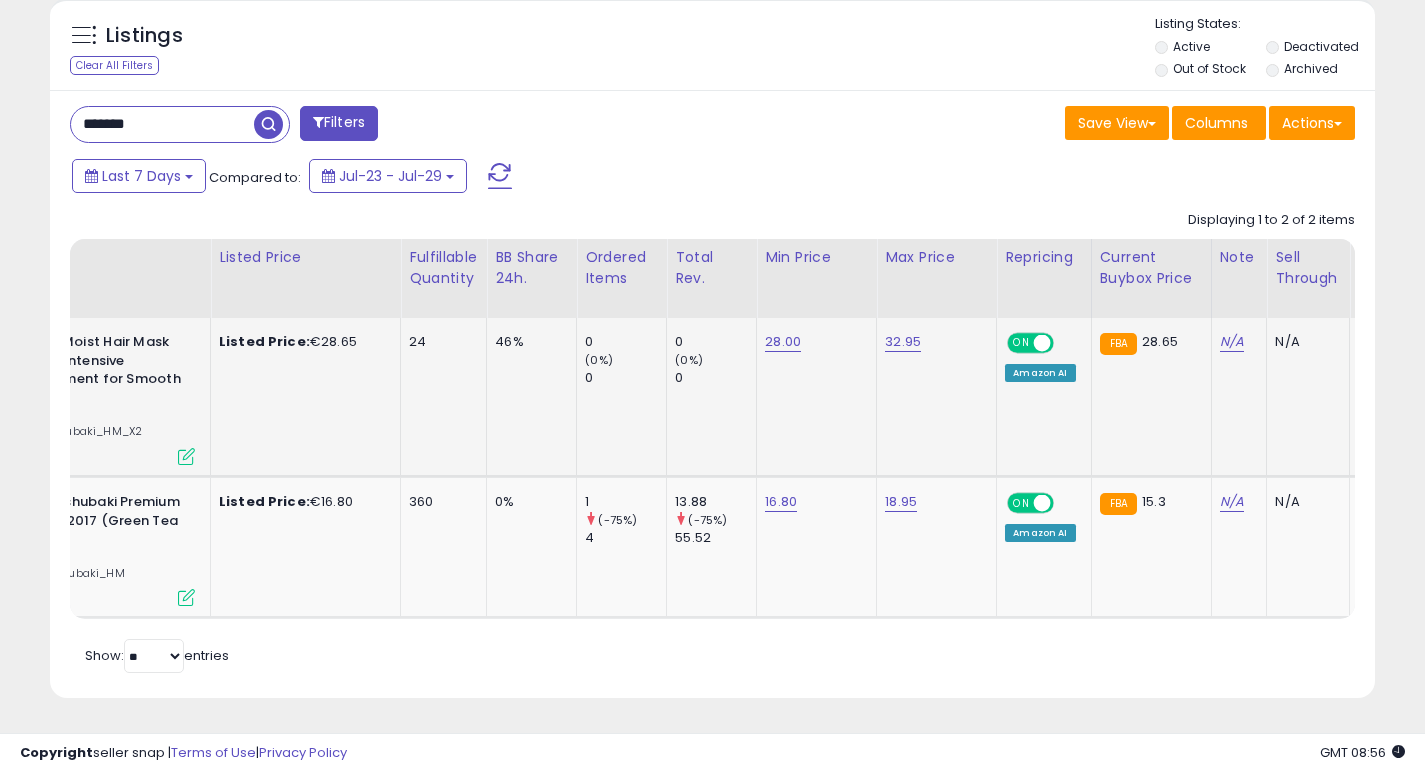 scroll, scrollTop: 0, scrollLeft: 353, axis: horizontal 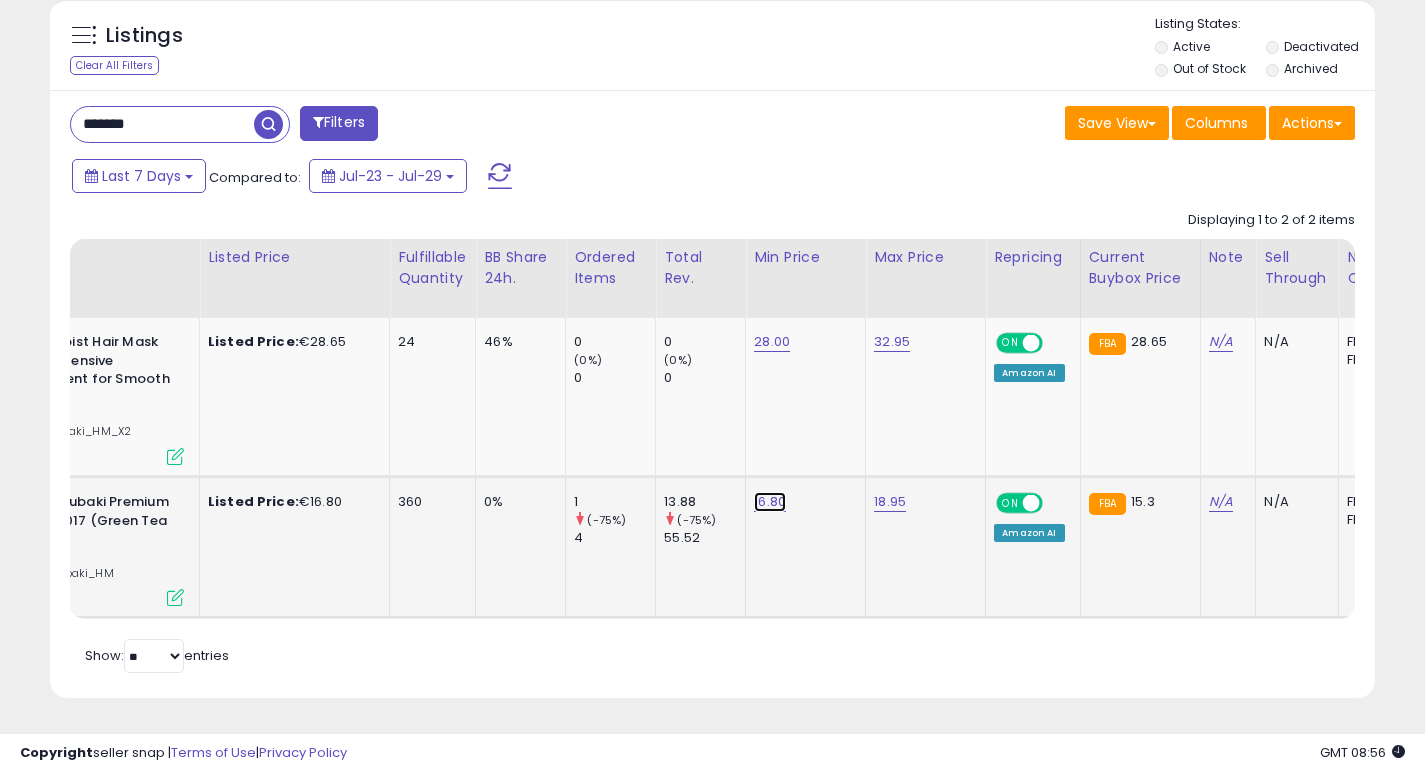 click on "16.80" at bounding box center [772, 342] 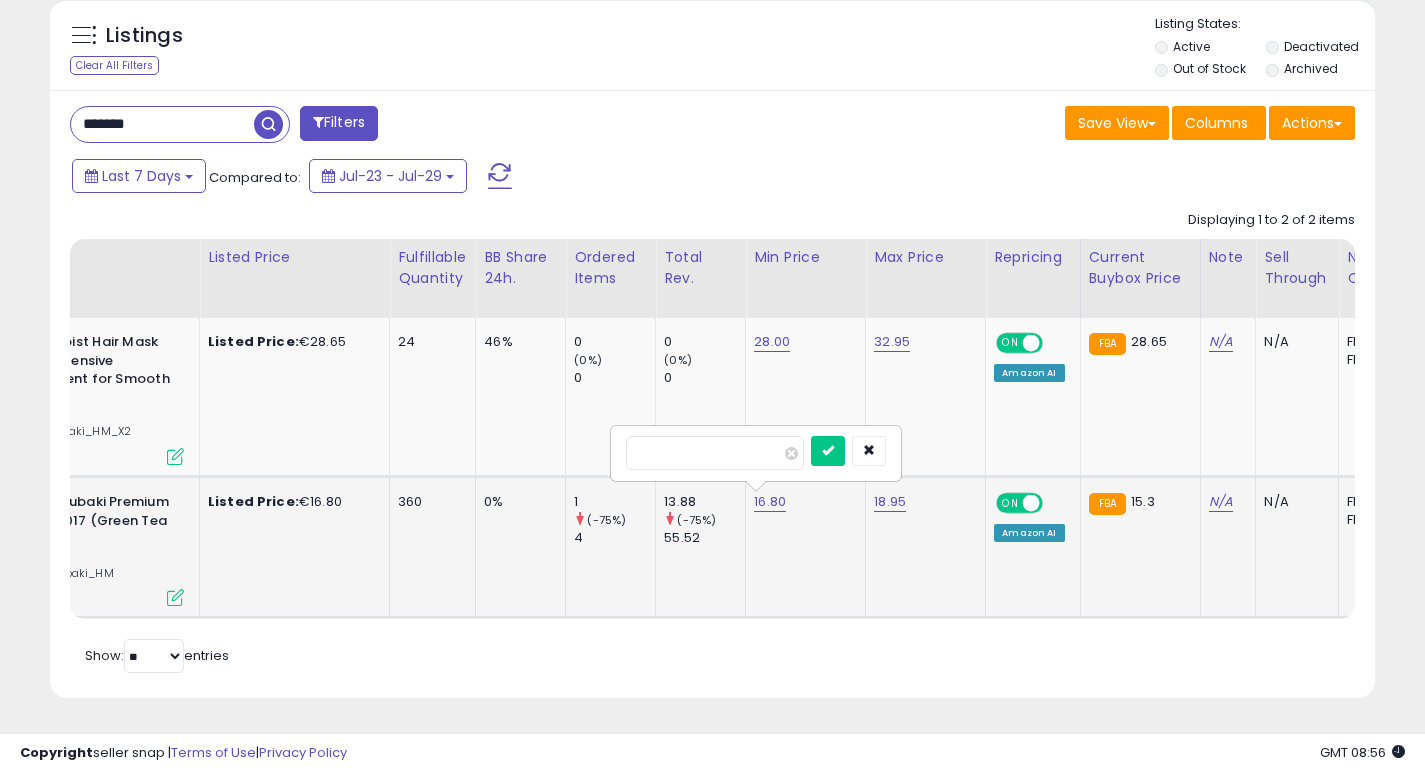 type on "****" 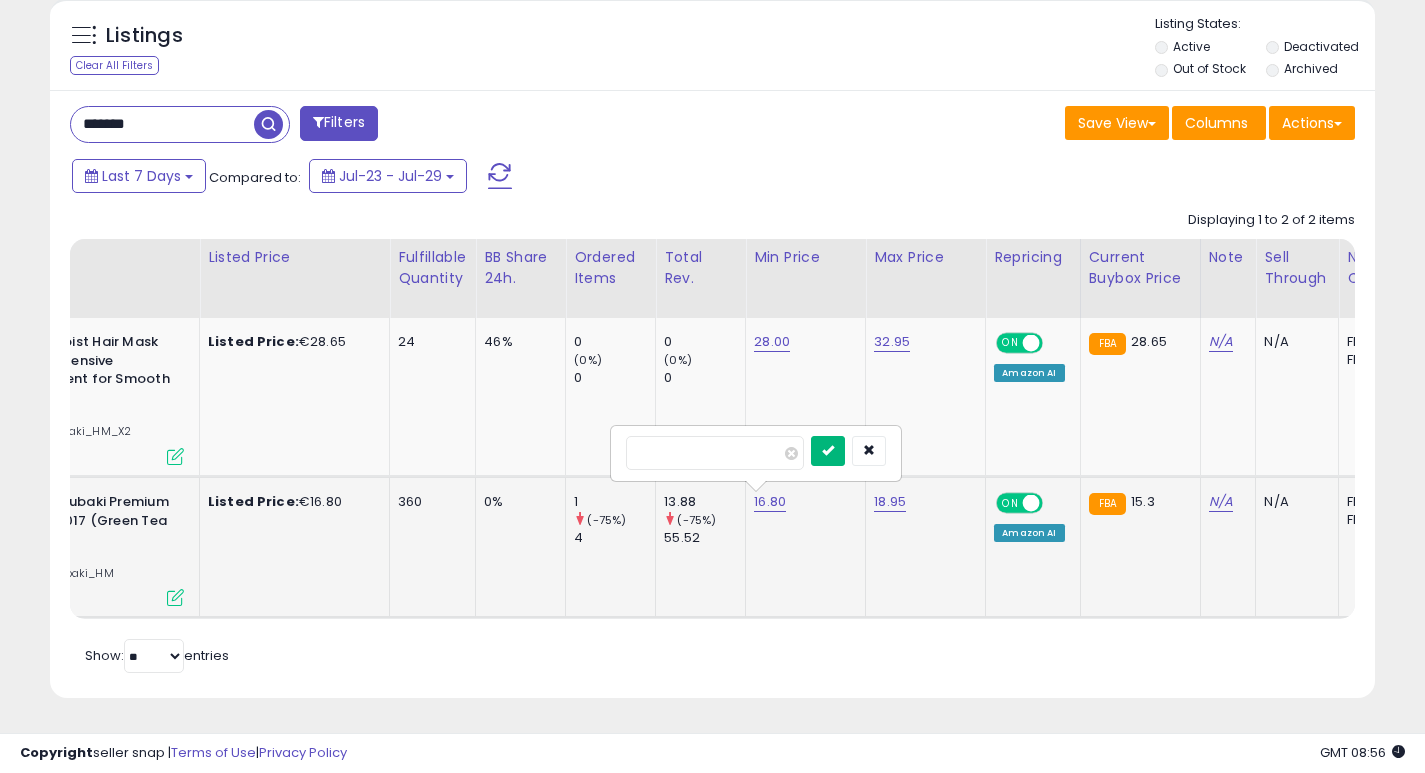 click at bounding box center (828, 451) 